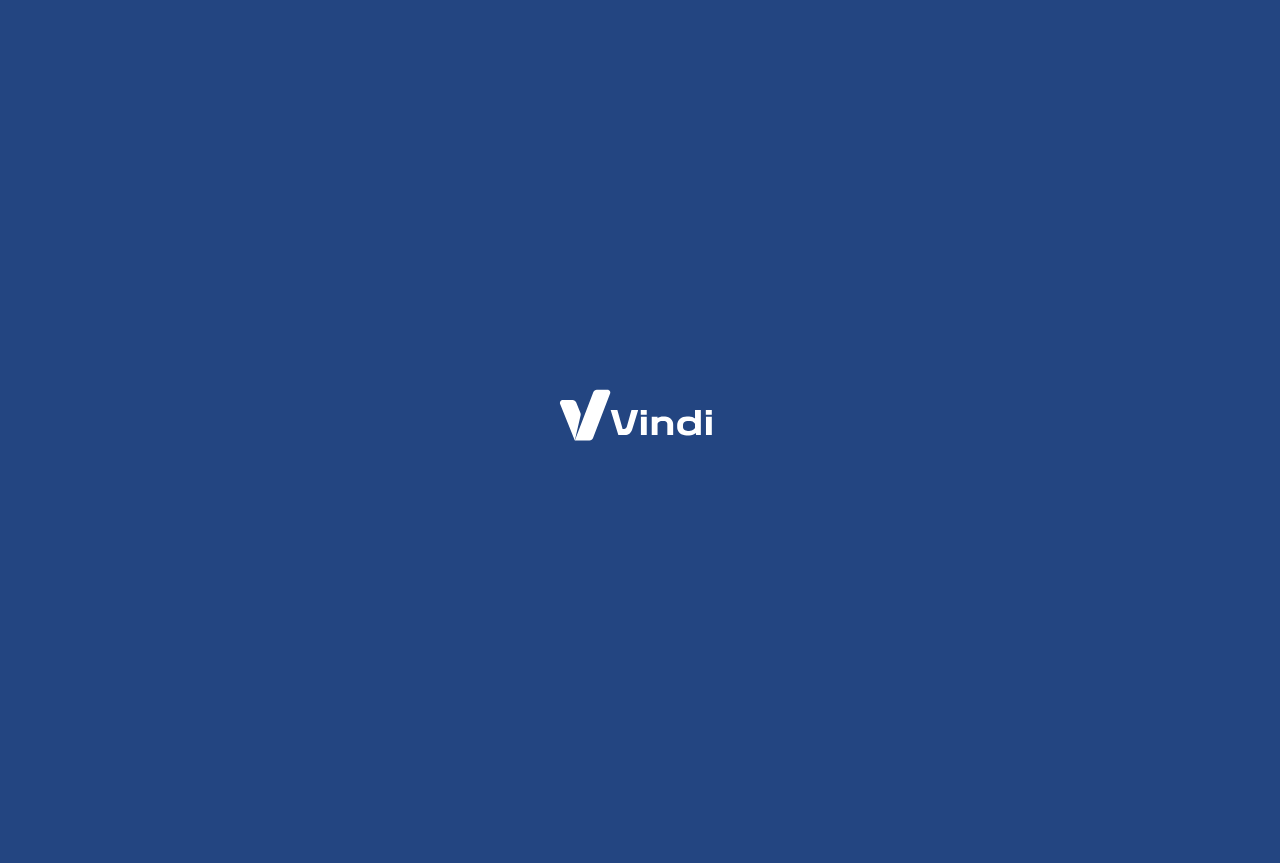 scroll, scrollTop: 0, scrollLeft: 0, axis: both 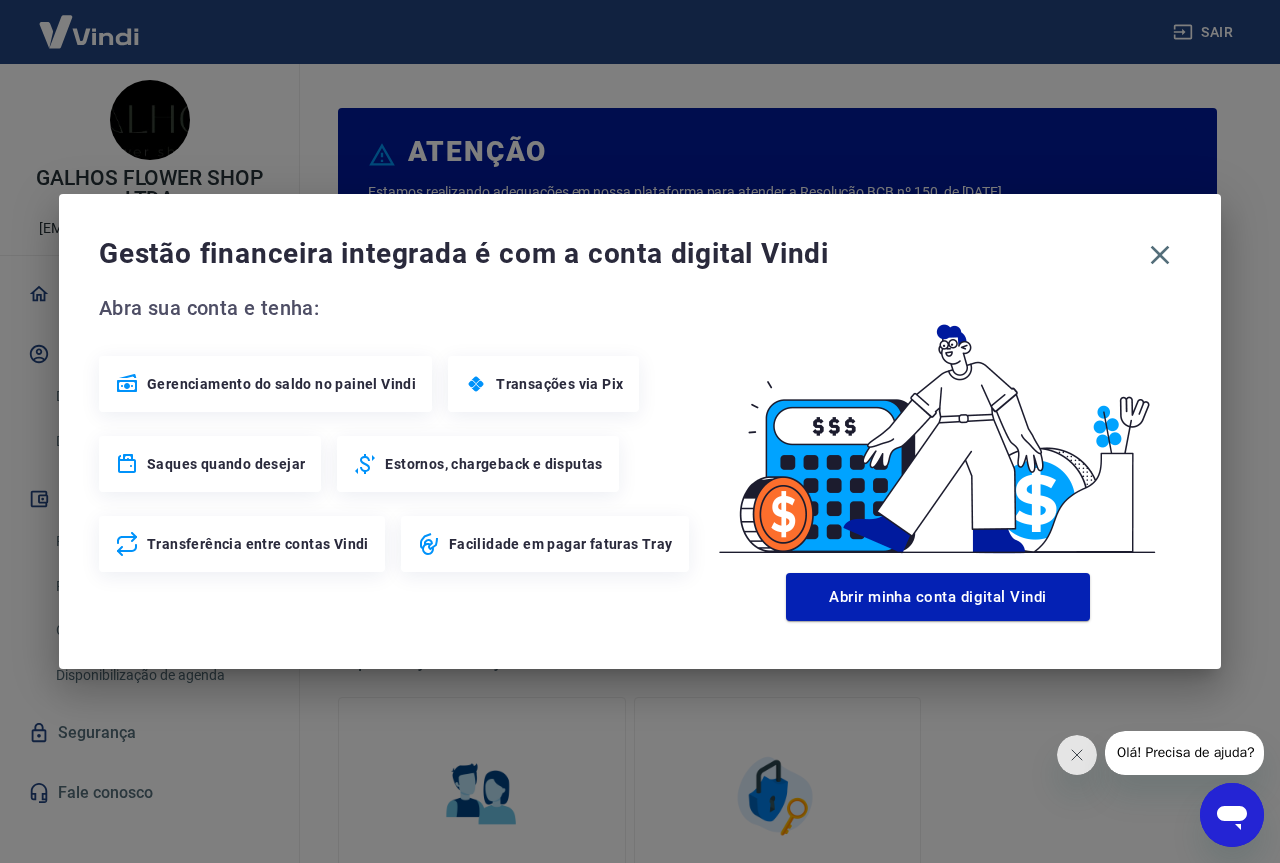 click on "Gerenciamento do saldo no painel Vindi" at bounding box center (281, 384) 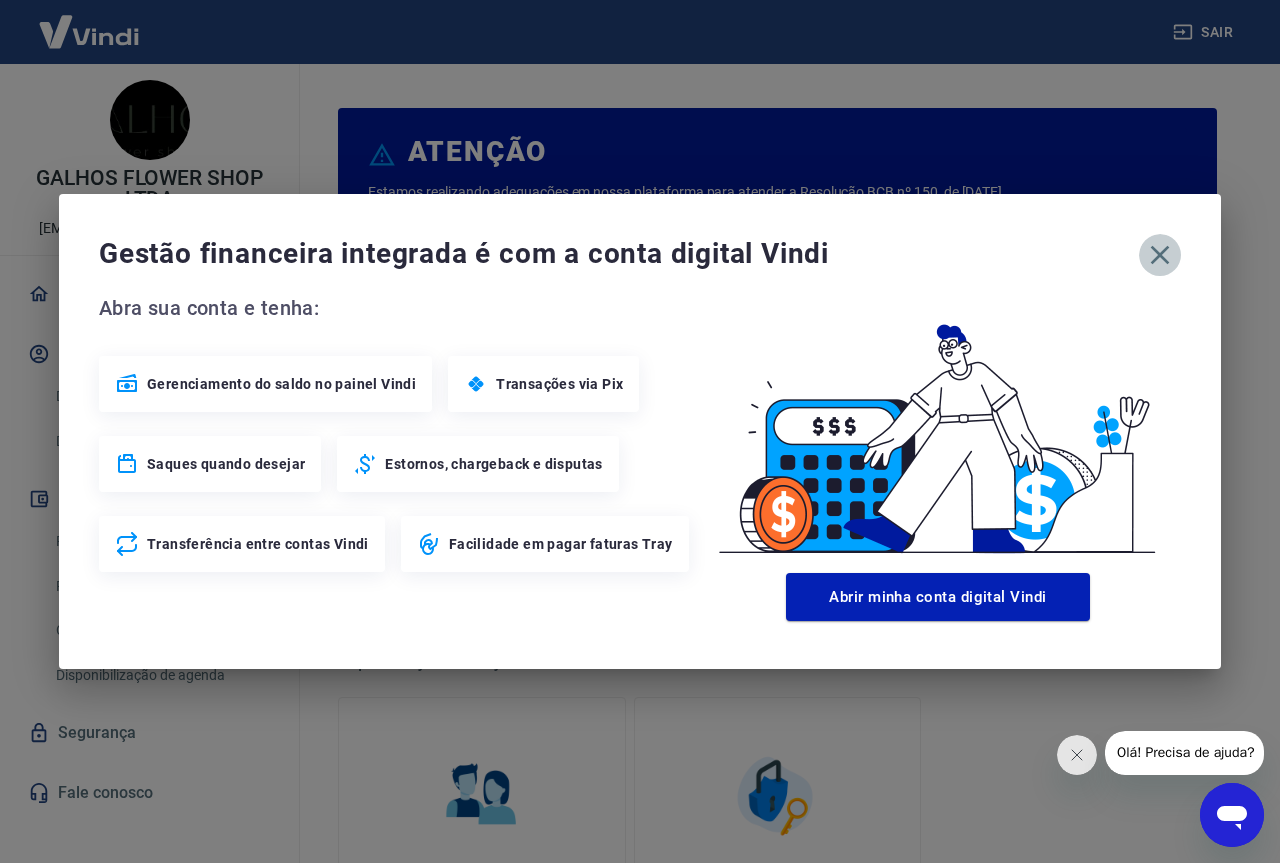 click 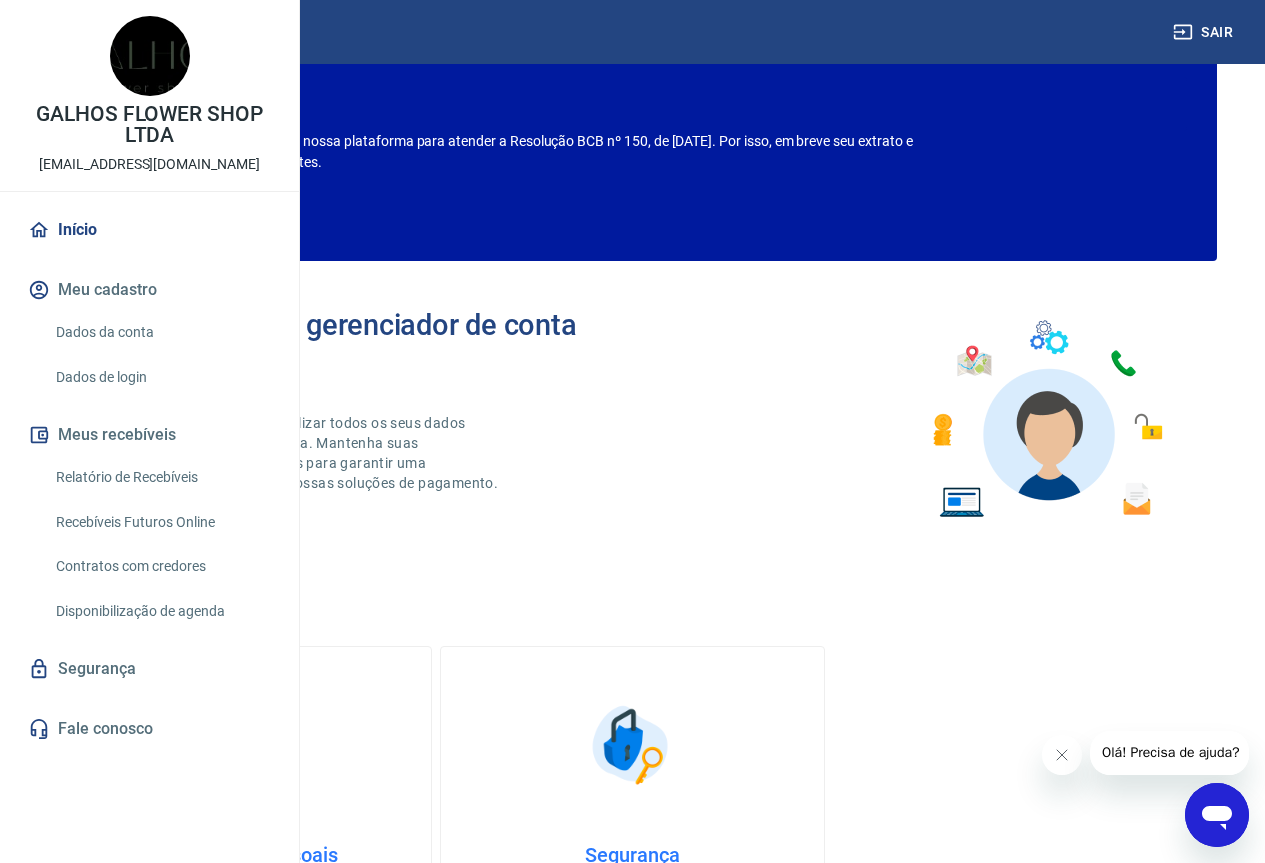 scroll, scrollTop: 0, scrollLeft: 0, axis: both 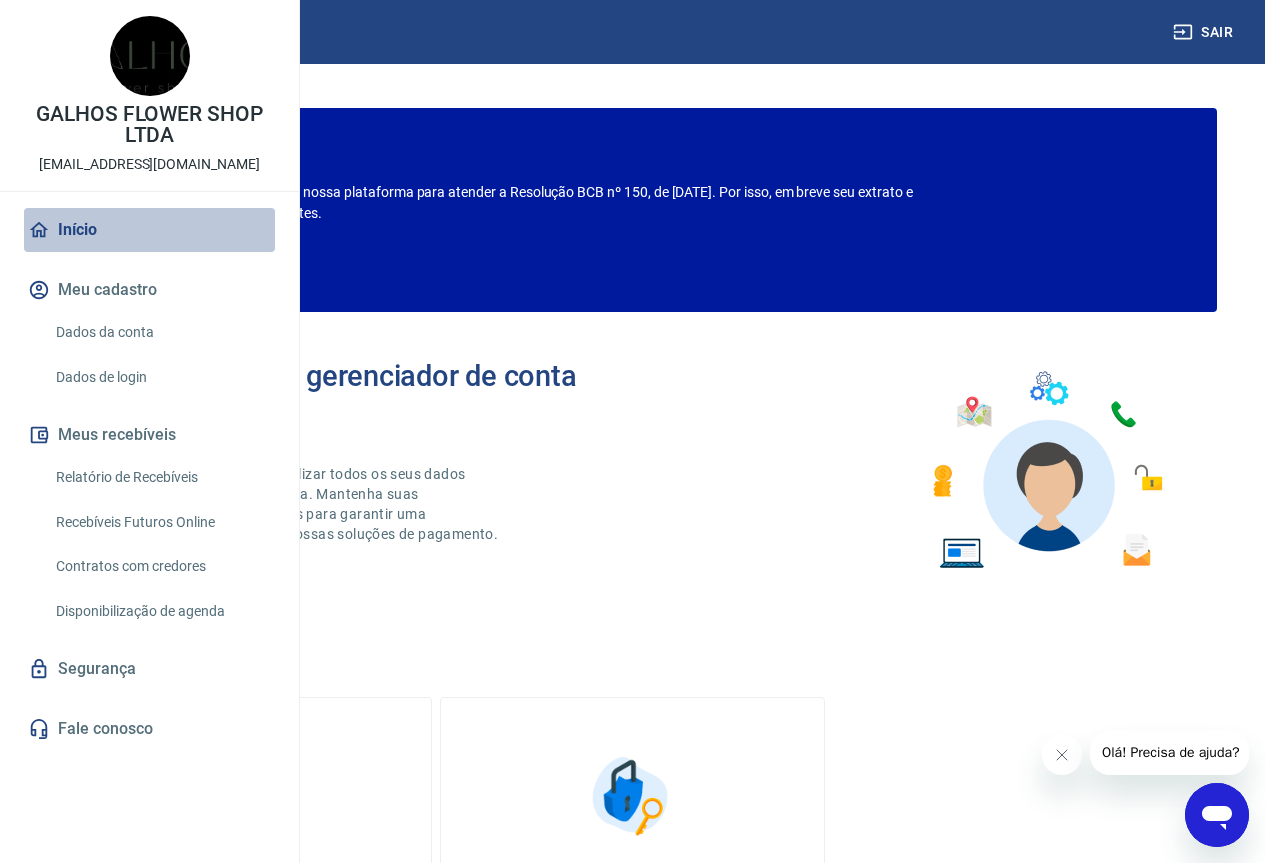 click on "Início" at bounding box center [149, 230] 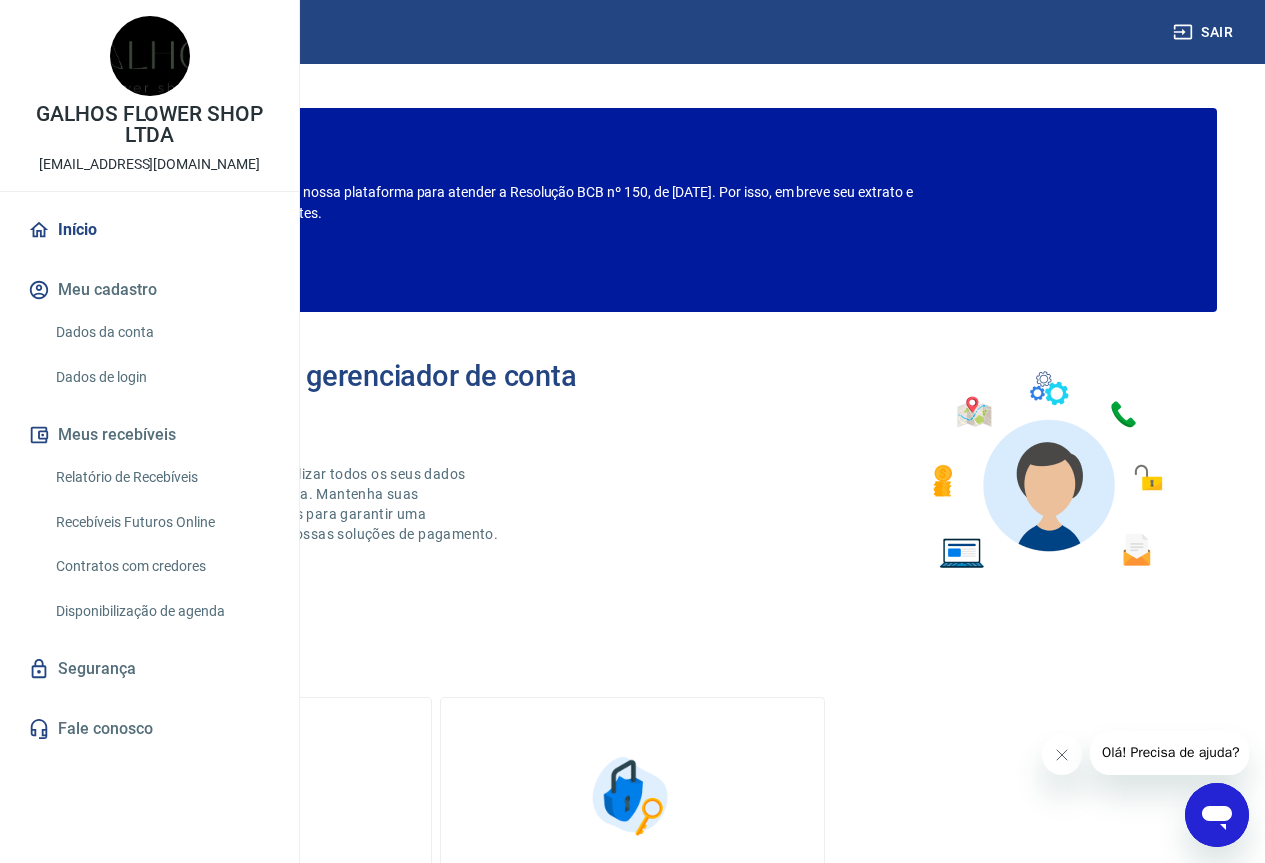 click on "Meu cadastro" at bounding box center [149, 290] 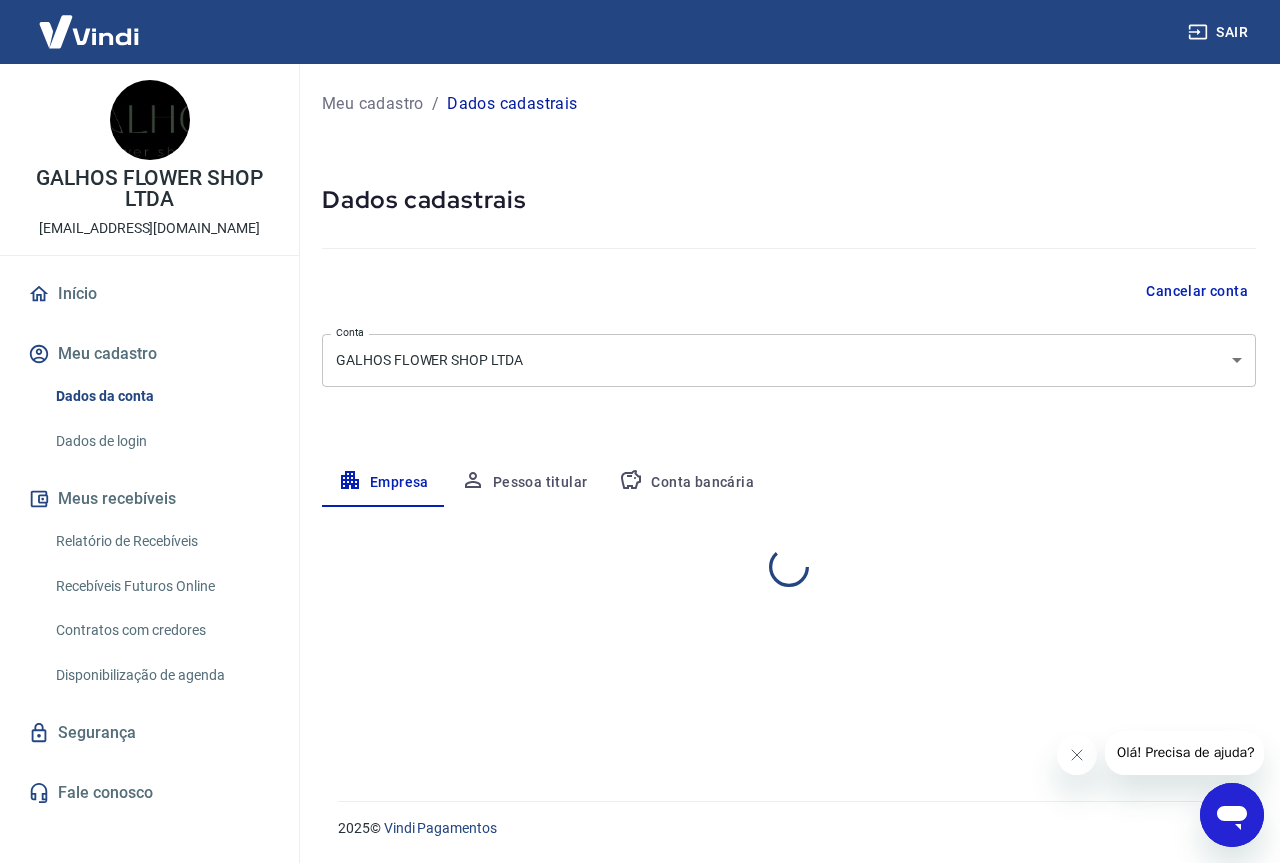 select on "MG" 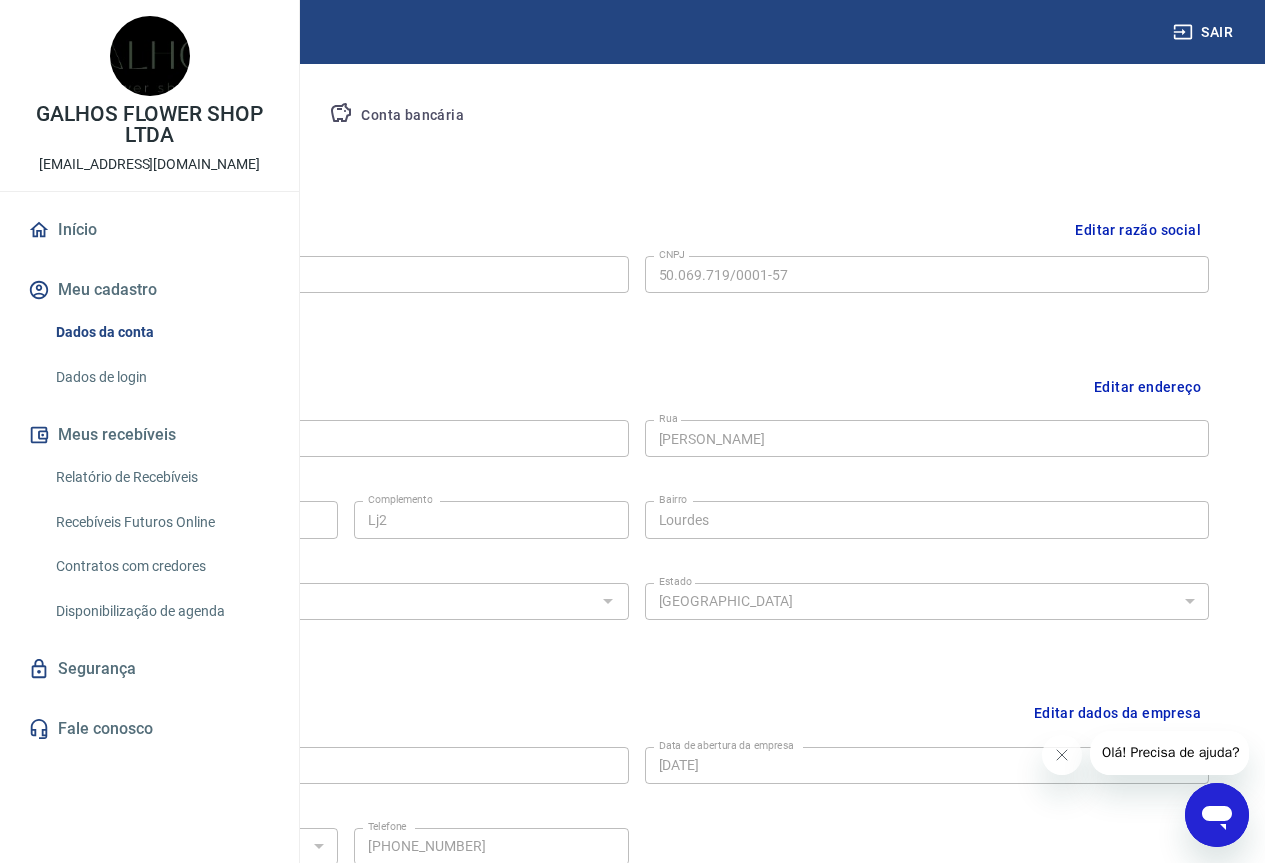 scroll, scrollTop: 0, scrollLeft: 0, axis: both 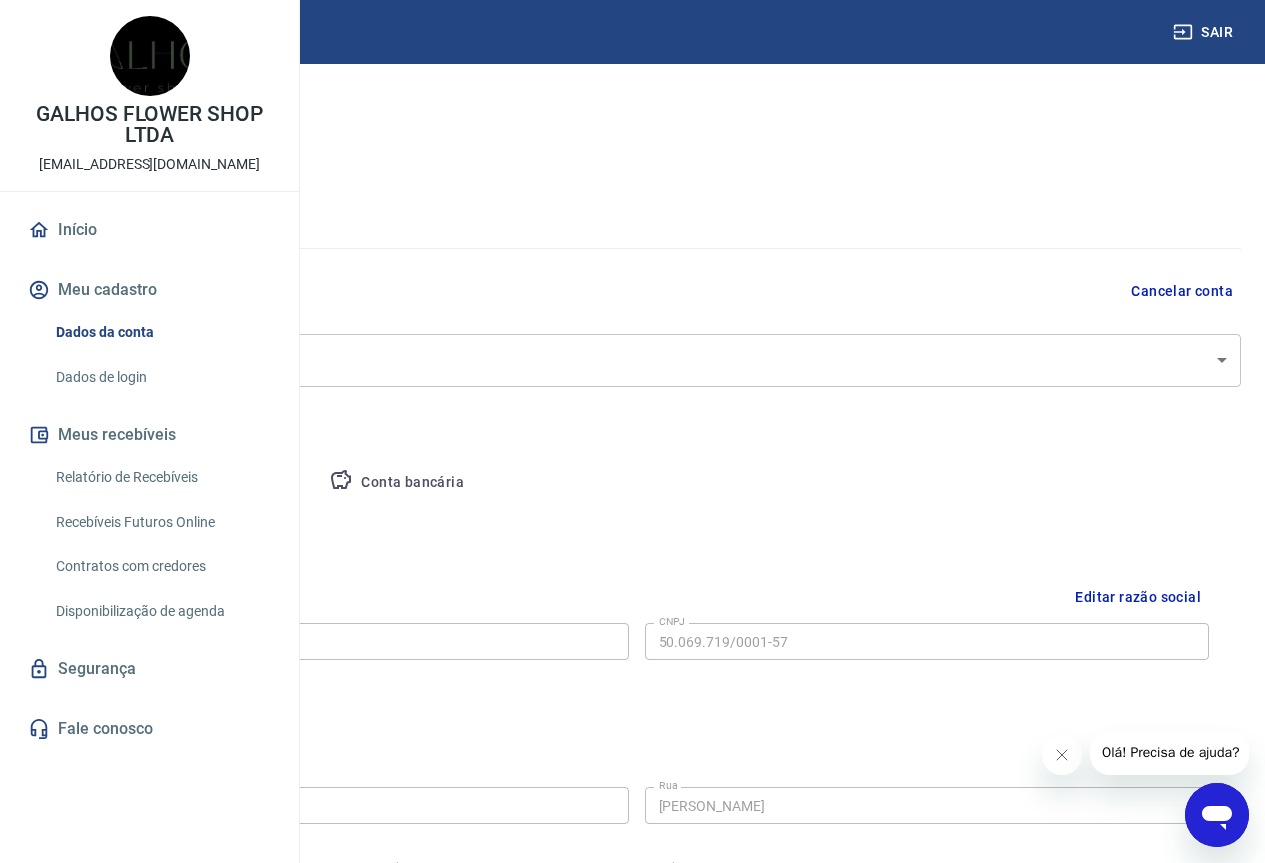 click on "Dados cadastrais" at bounding box center [222, 104] 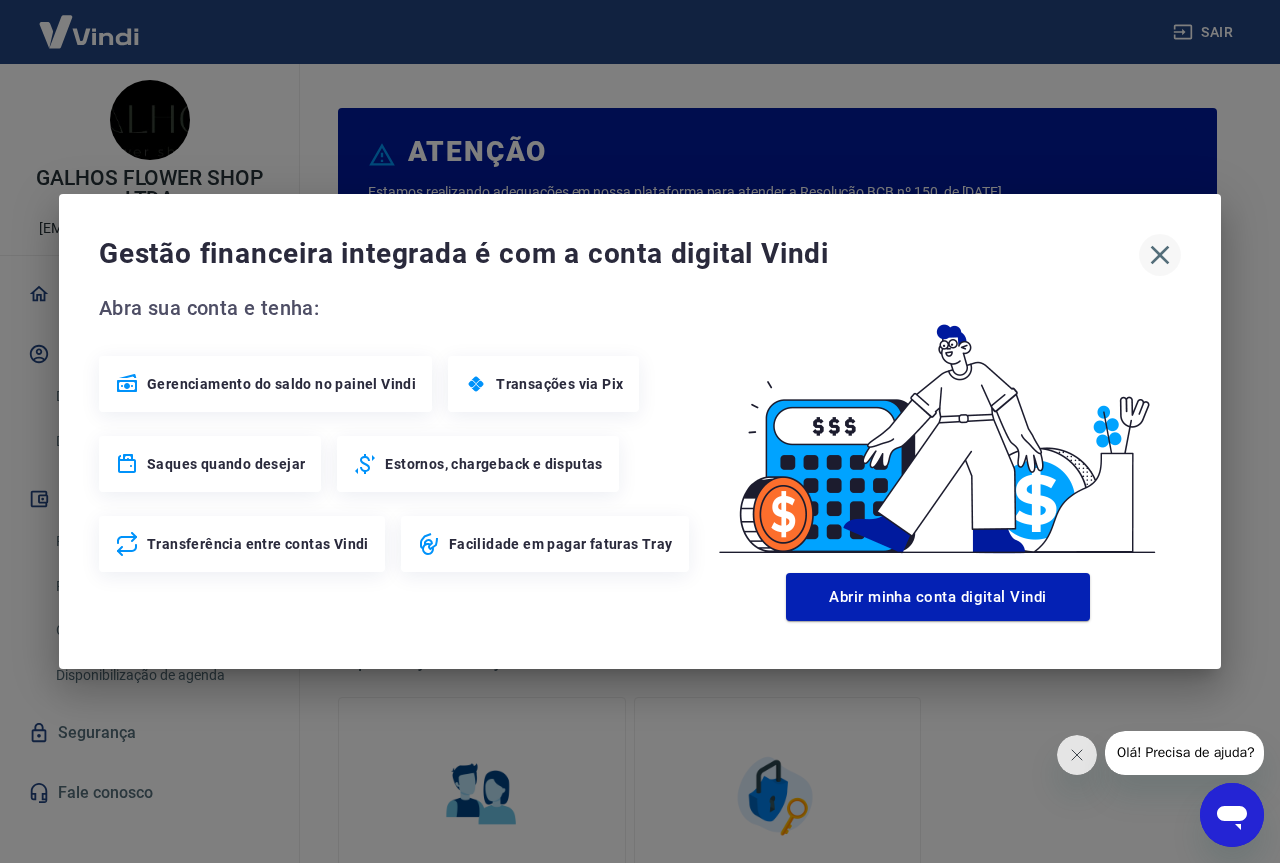 click 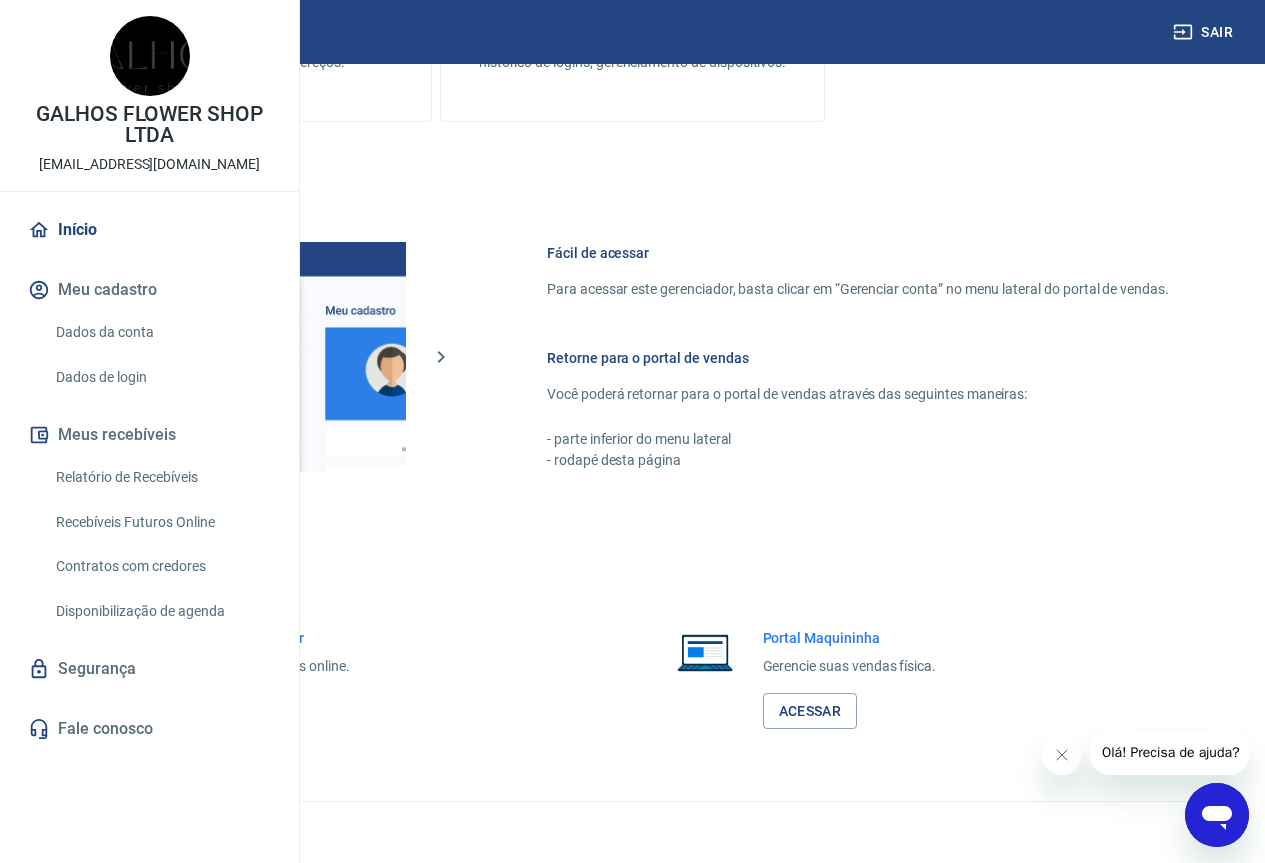 scroll, scrollTop: 985, scrollLeft: 0, axis: vertical 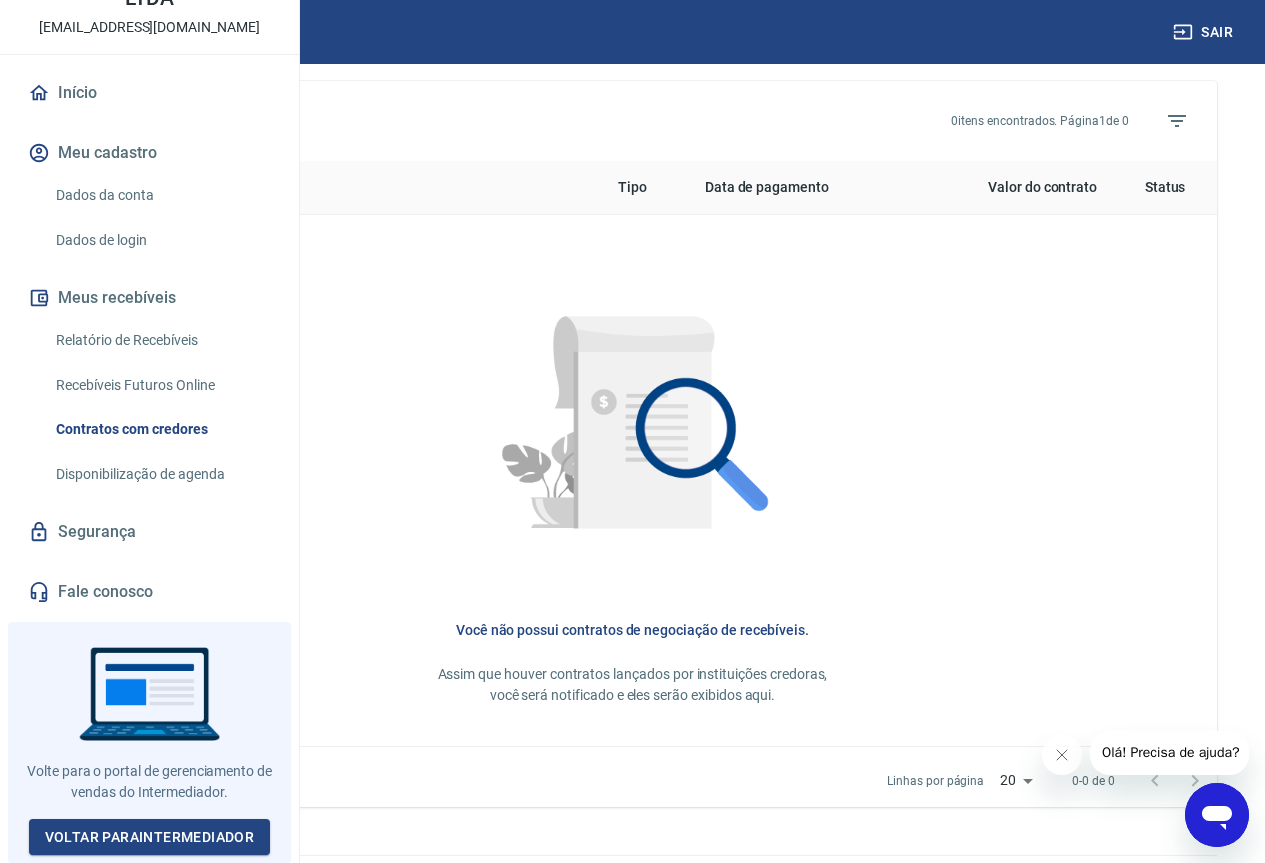 click on "Fale conosco" at bounding box center (149, 592) 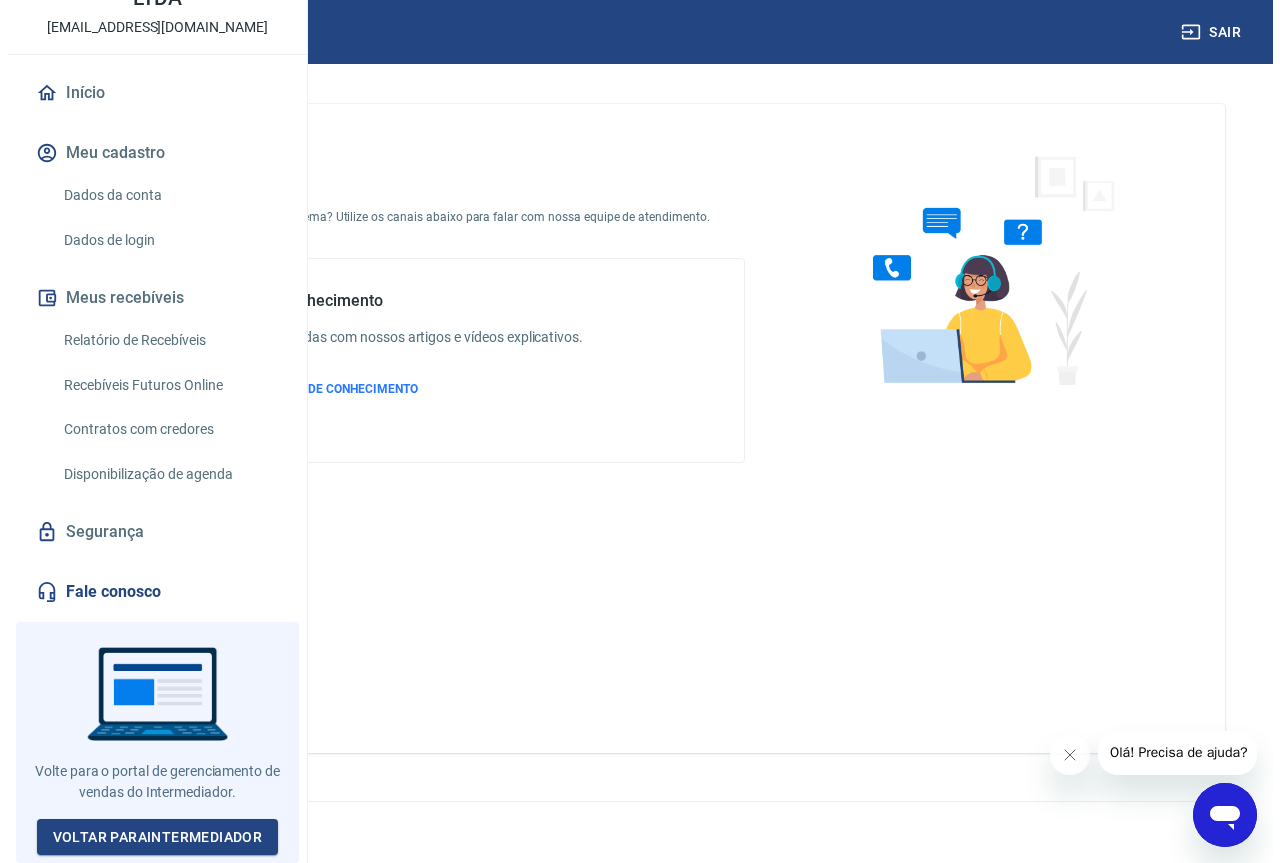scroll, scrollTop: 0, scrollLeft: 0, axis: both 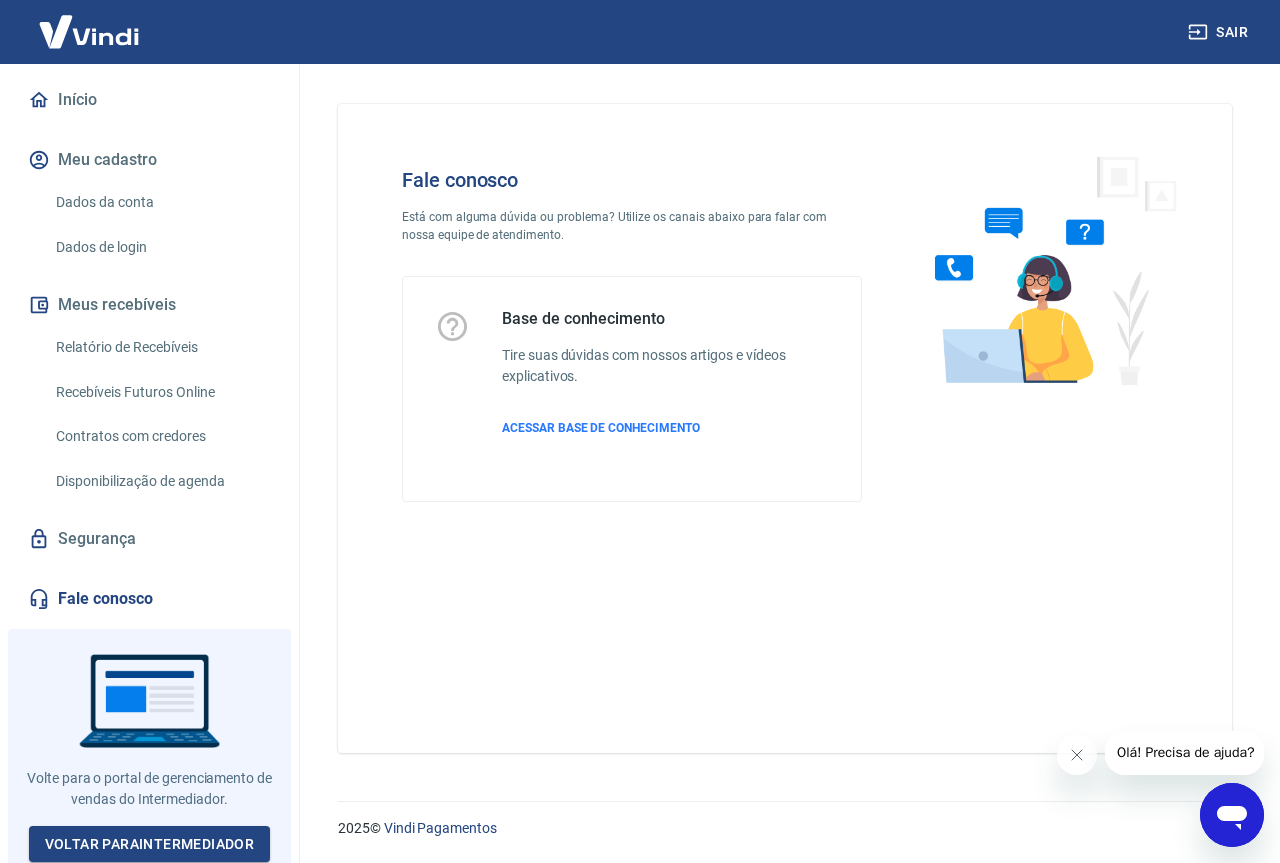 click 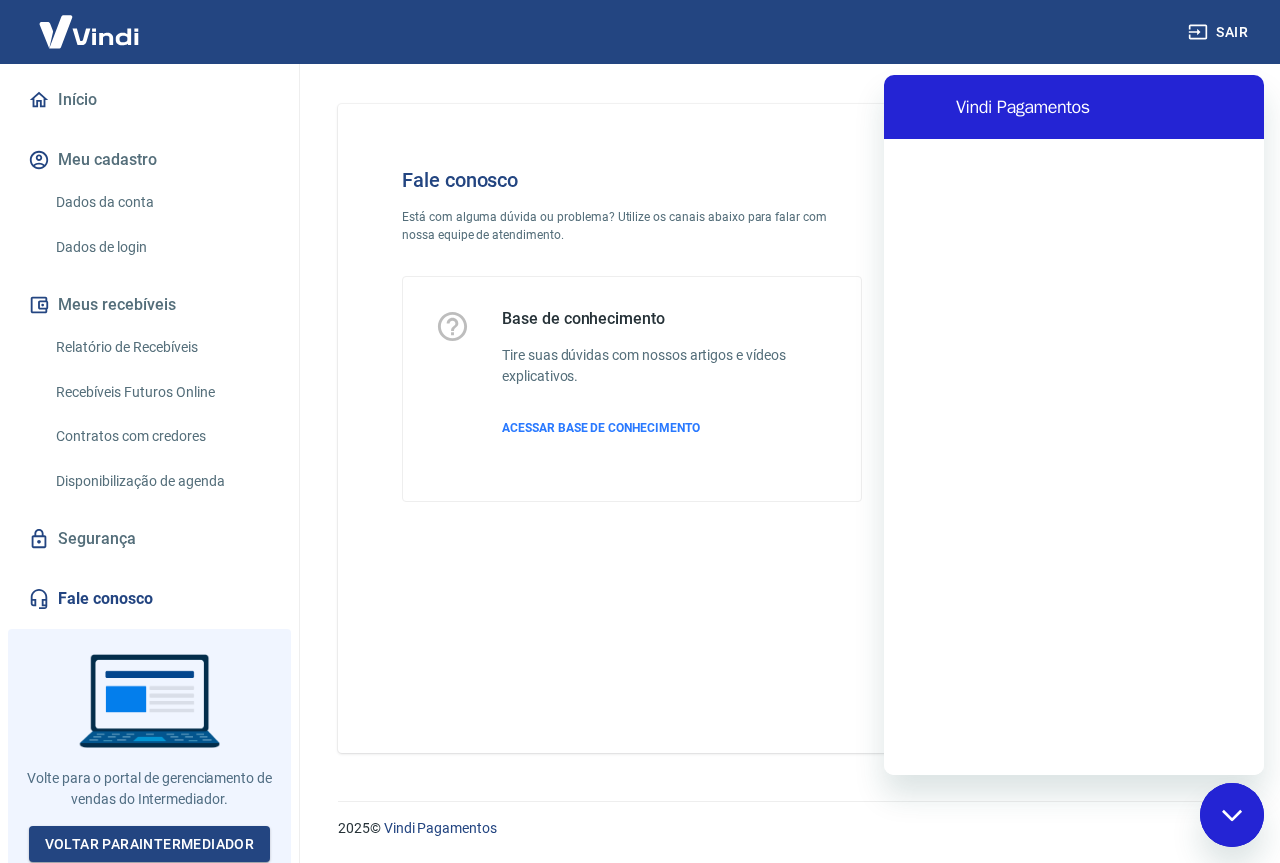 scroll, scrollTop: 0, scrollLeft: 0, axis: both 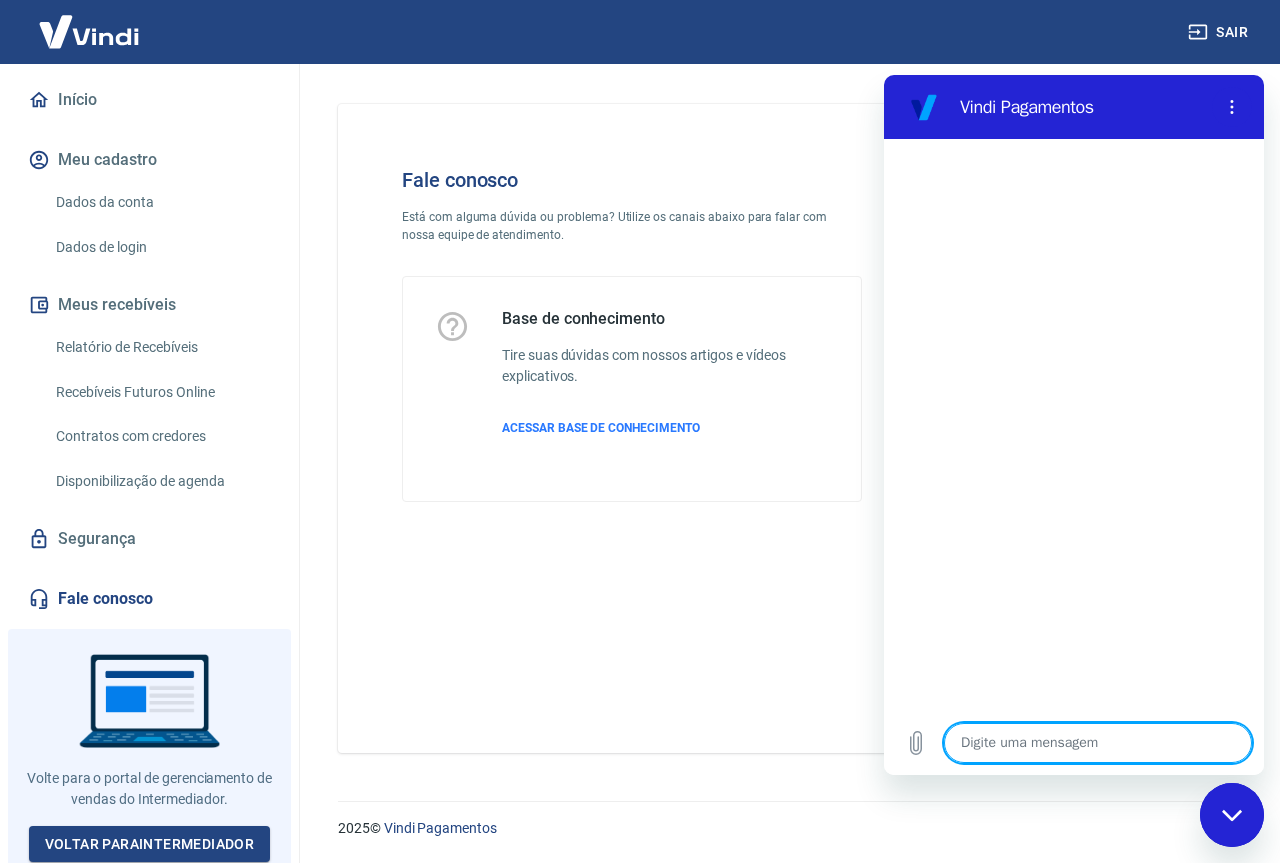 click at bounding box center [1098, 743] 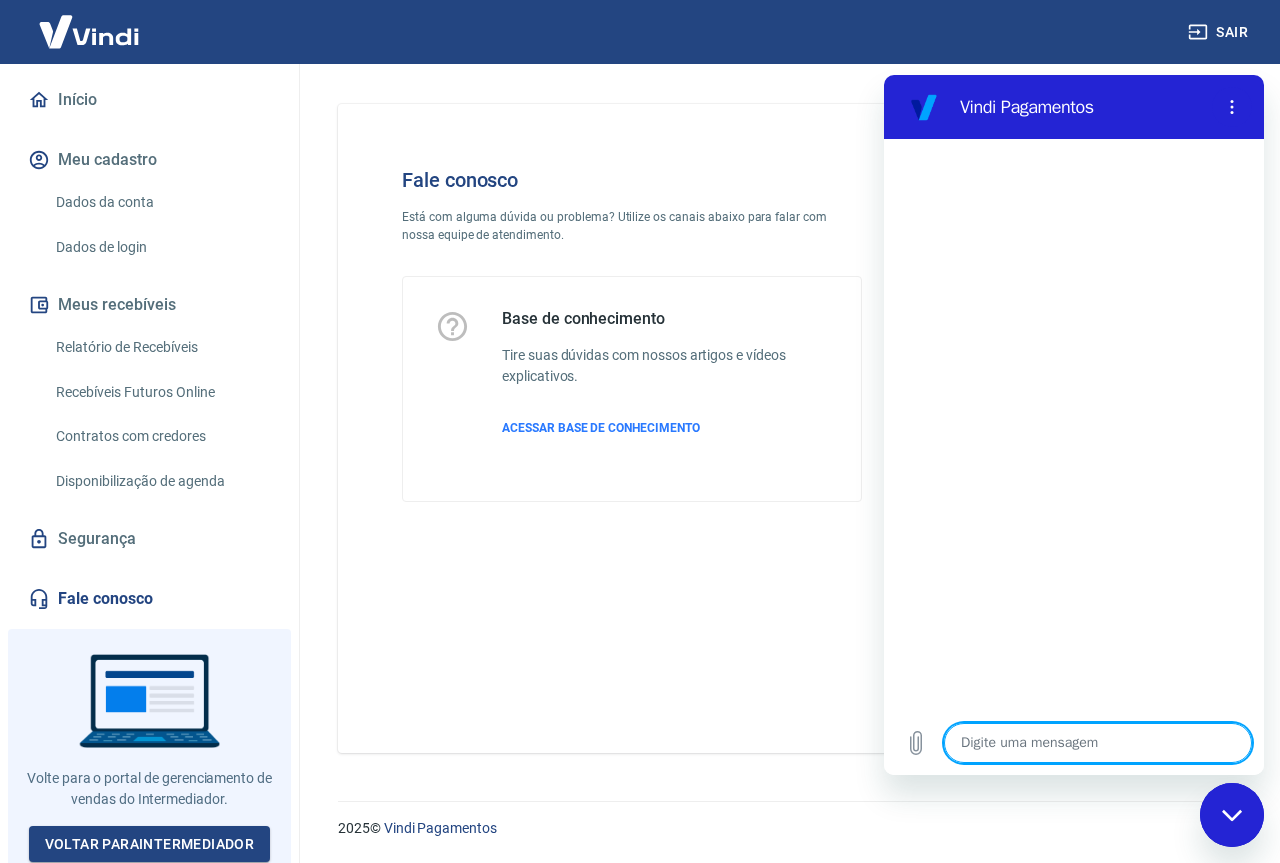 type on "O" 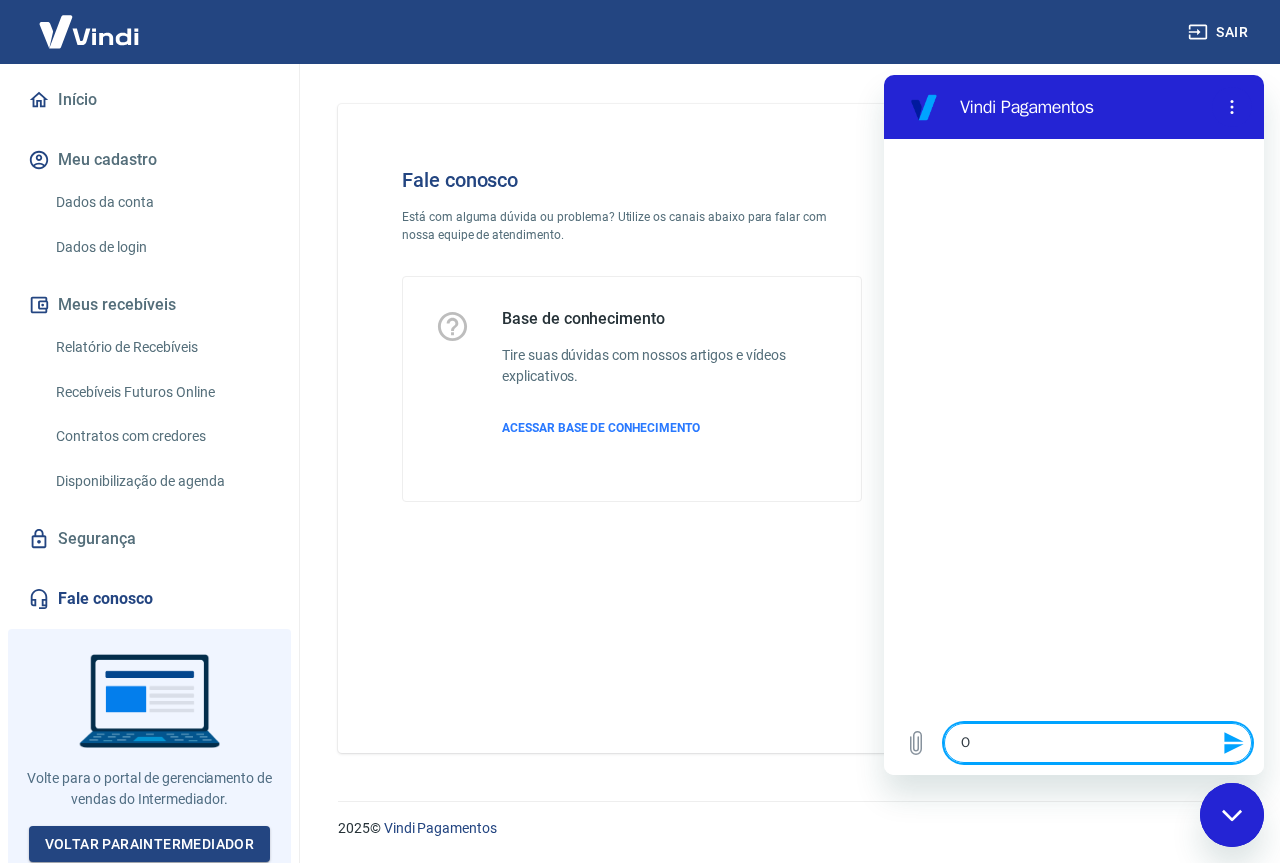 type on "Ol" 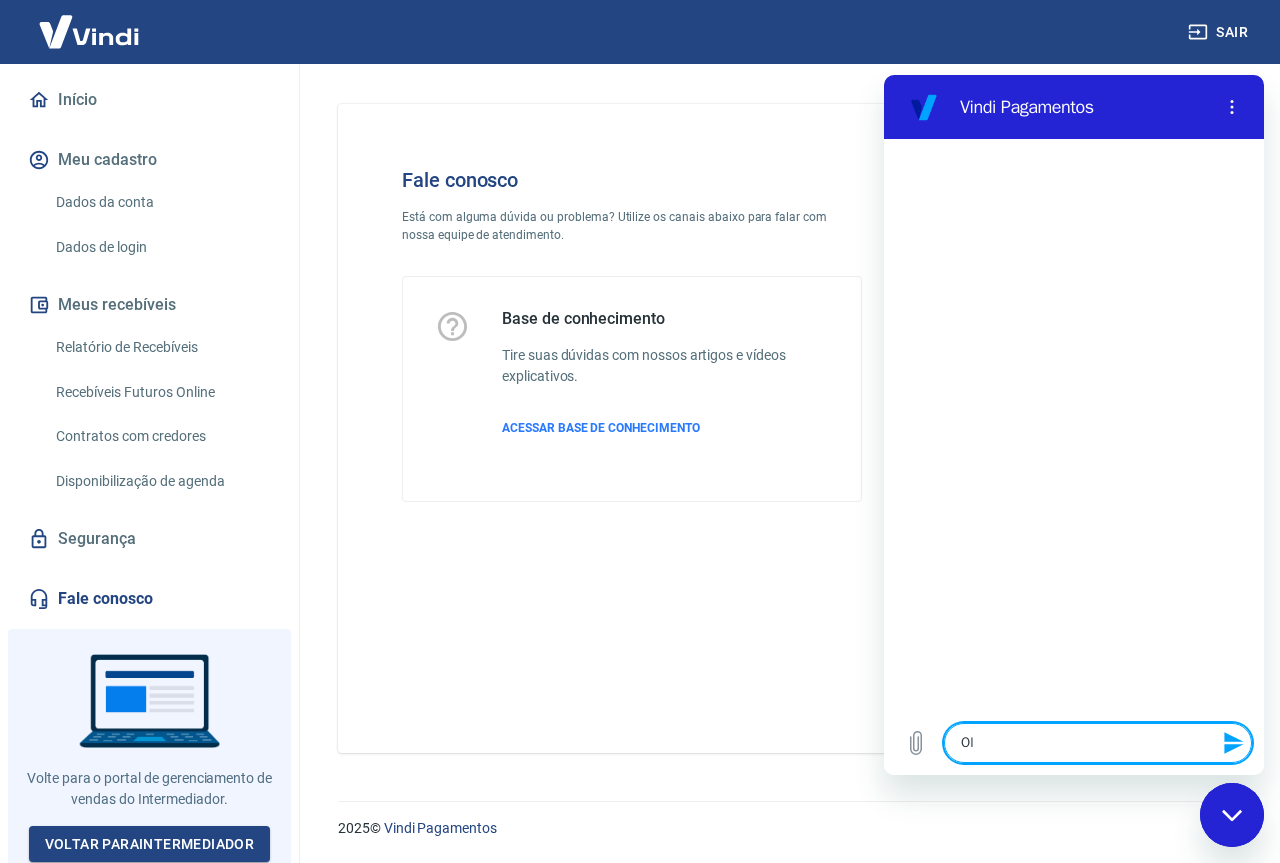 type on "Olá" 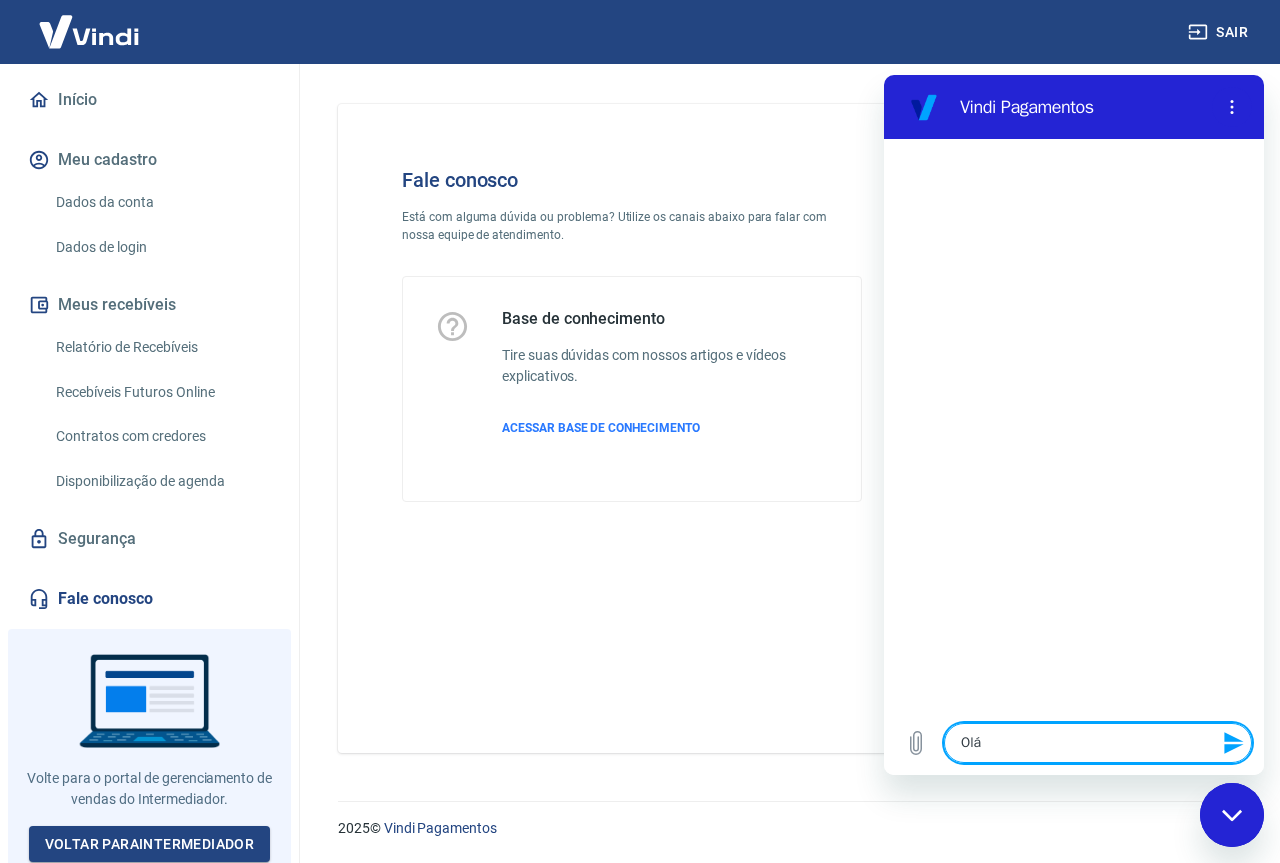type on "Olá!" 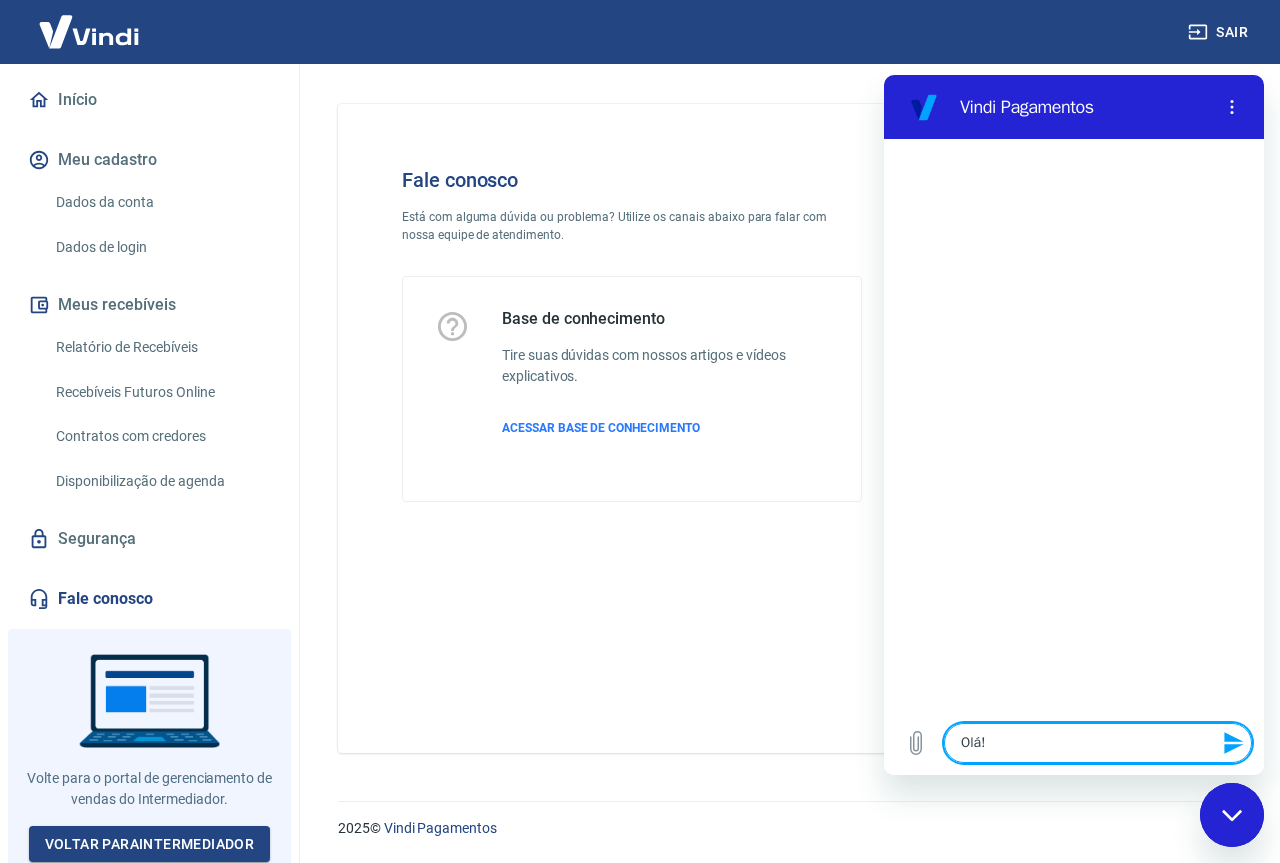 type on "Olá!" 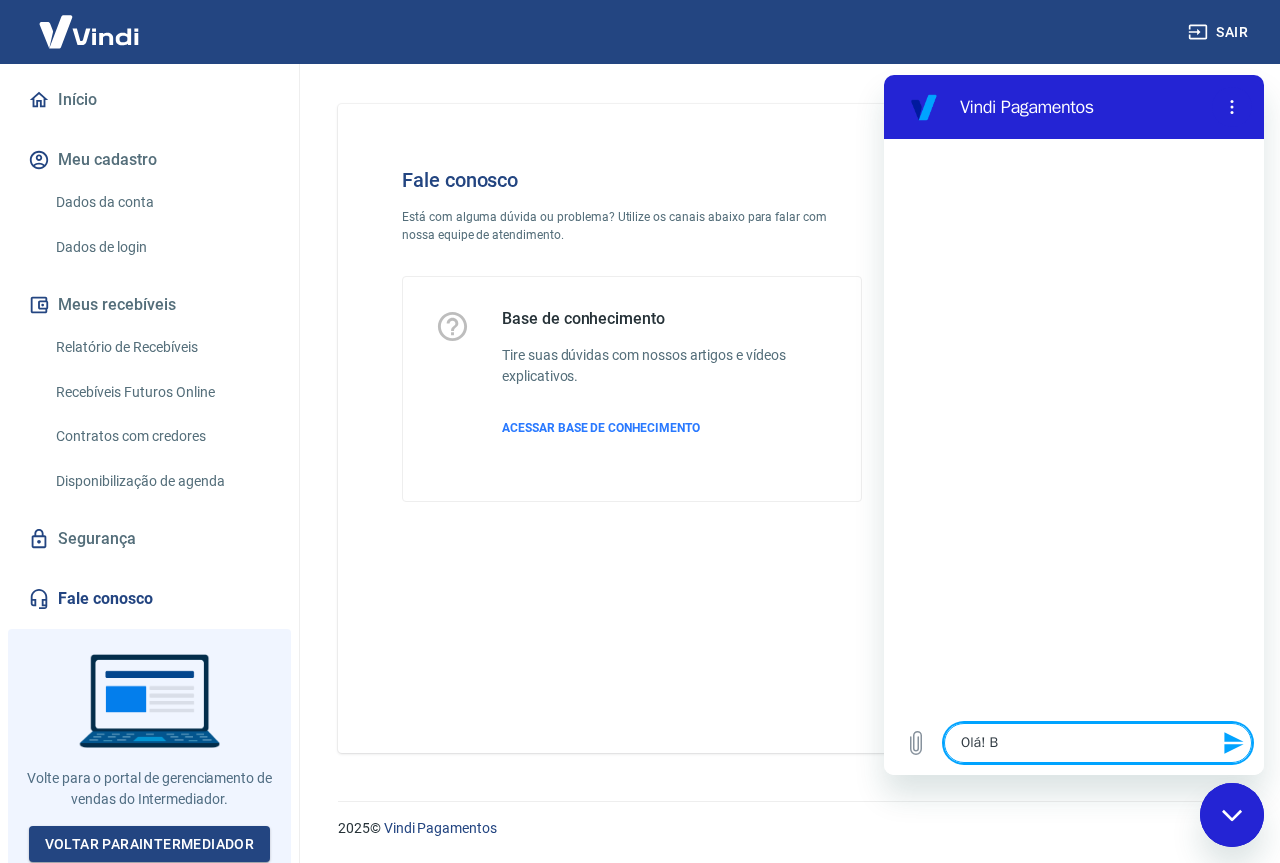 type on "Olá! Bo" 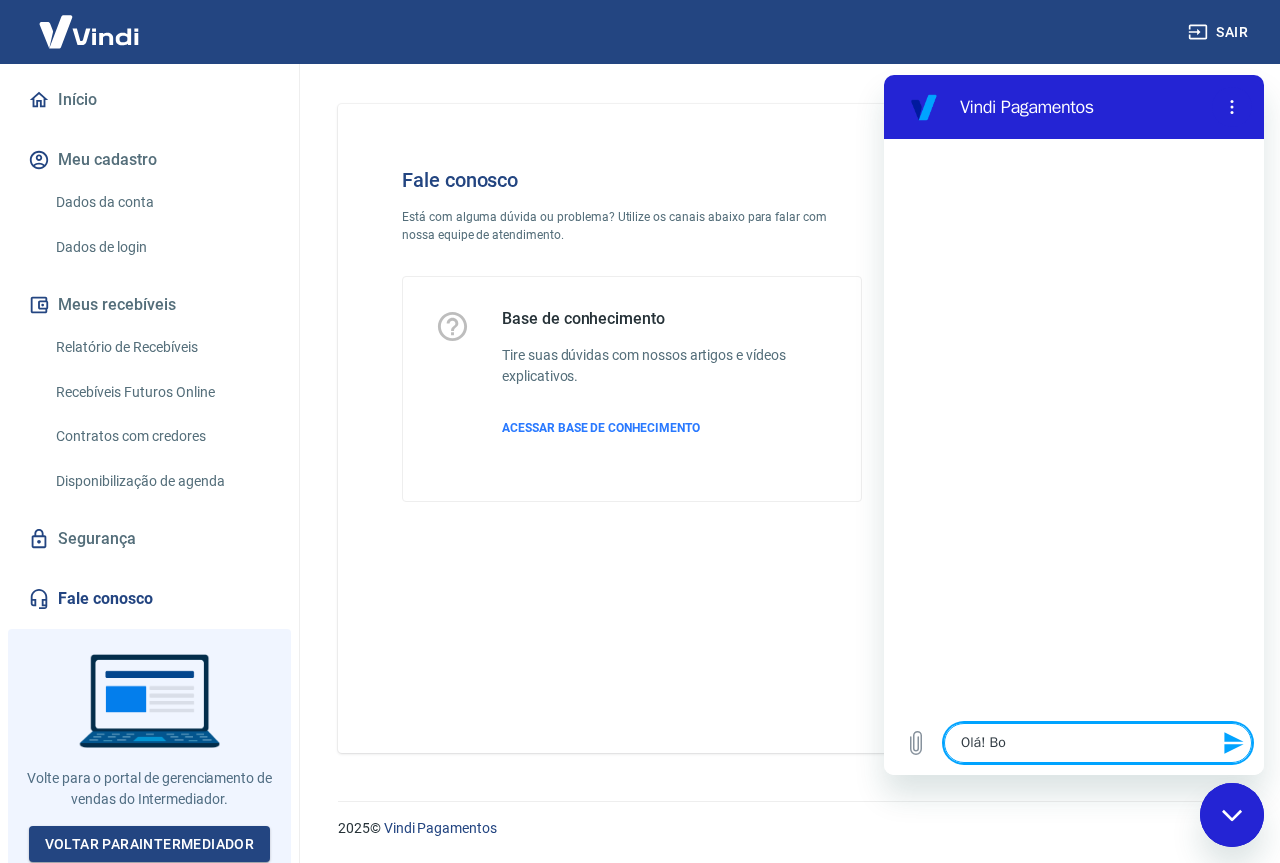 type on "Olá! Boa" 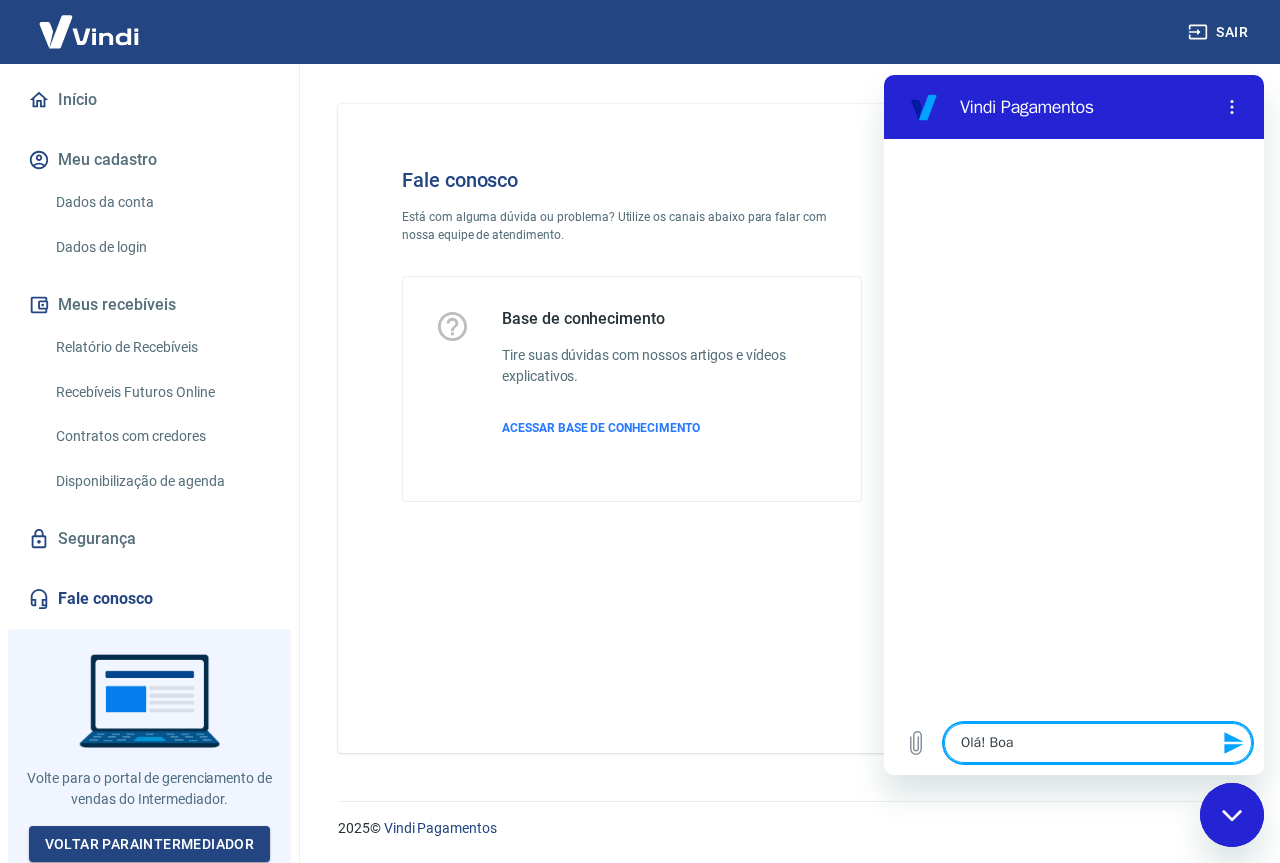 type on "Olá! Boa" 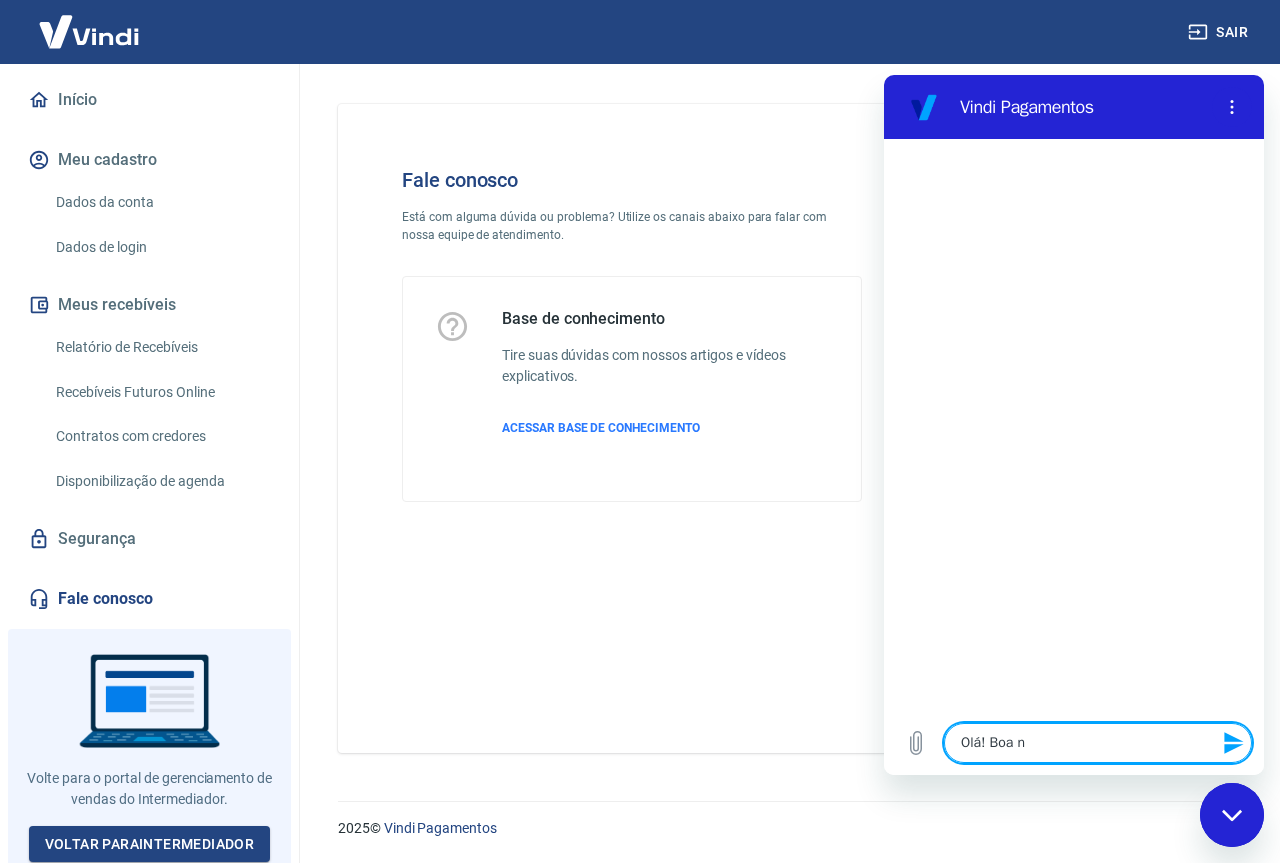 type on "Olá! Boa no" 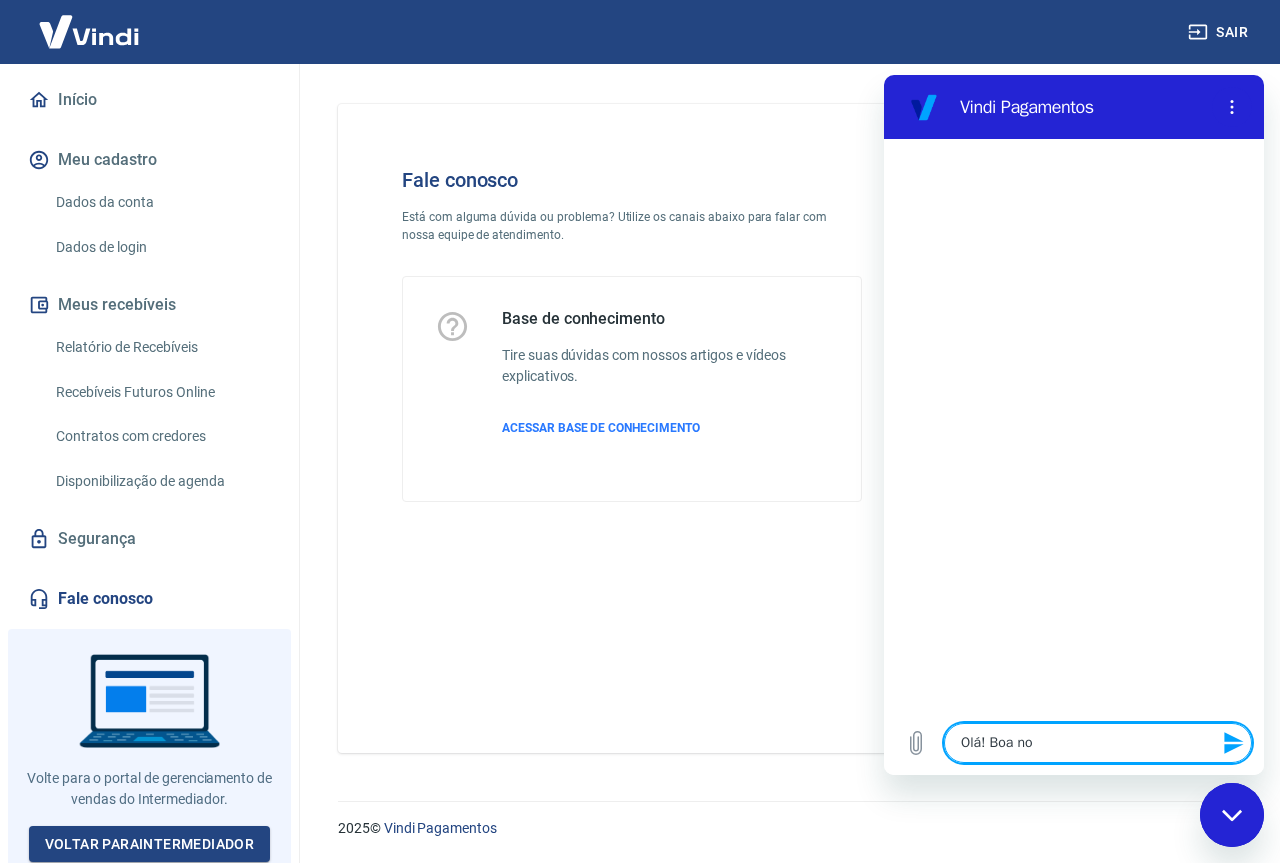 type on "Olá! Boa noi" 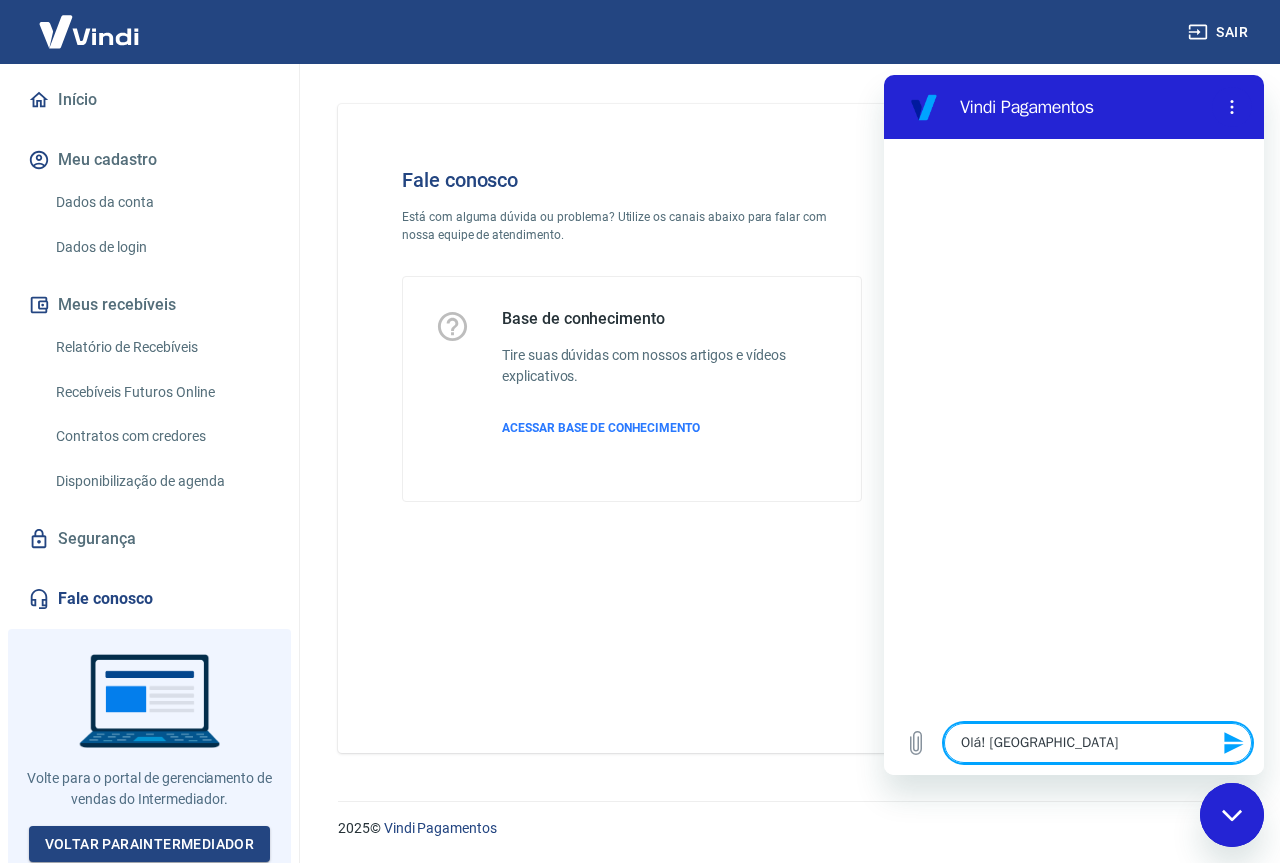 type on "Olá! Boa noit" 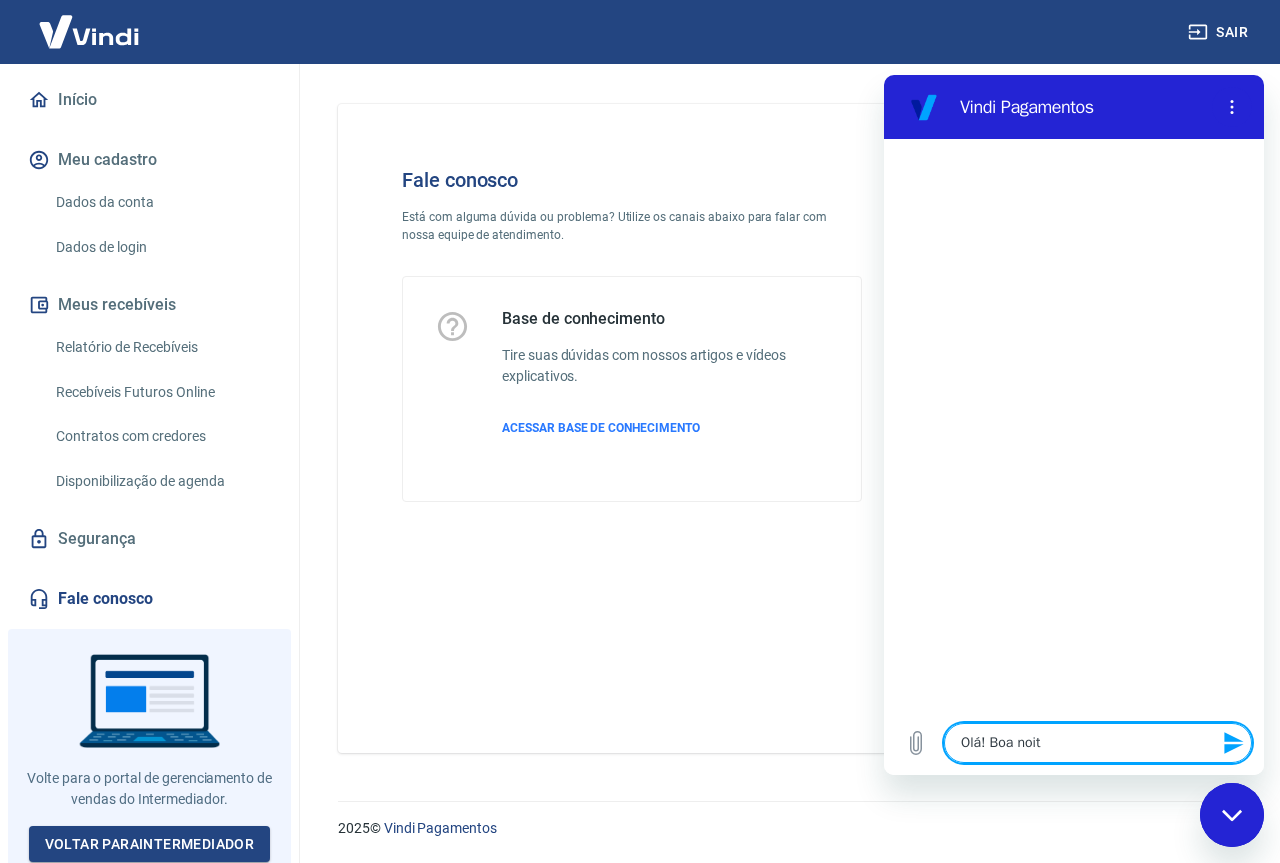 type on "Olá! Boa noite" 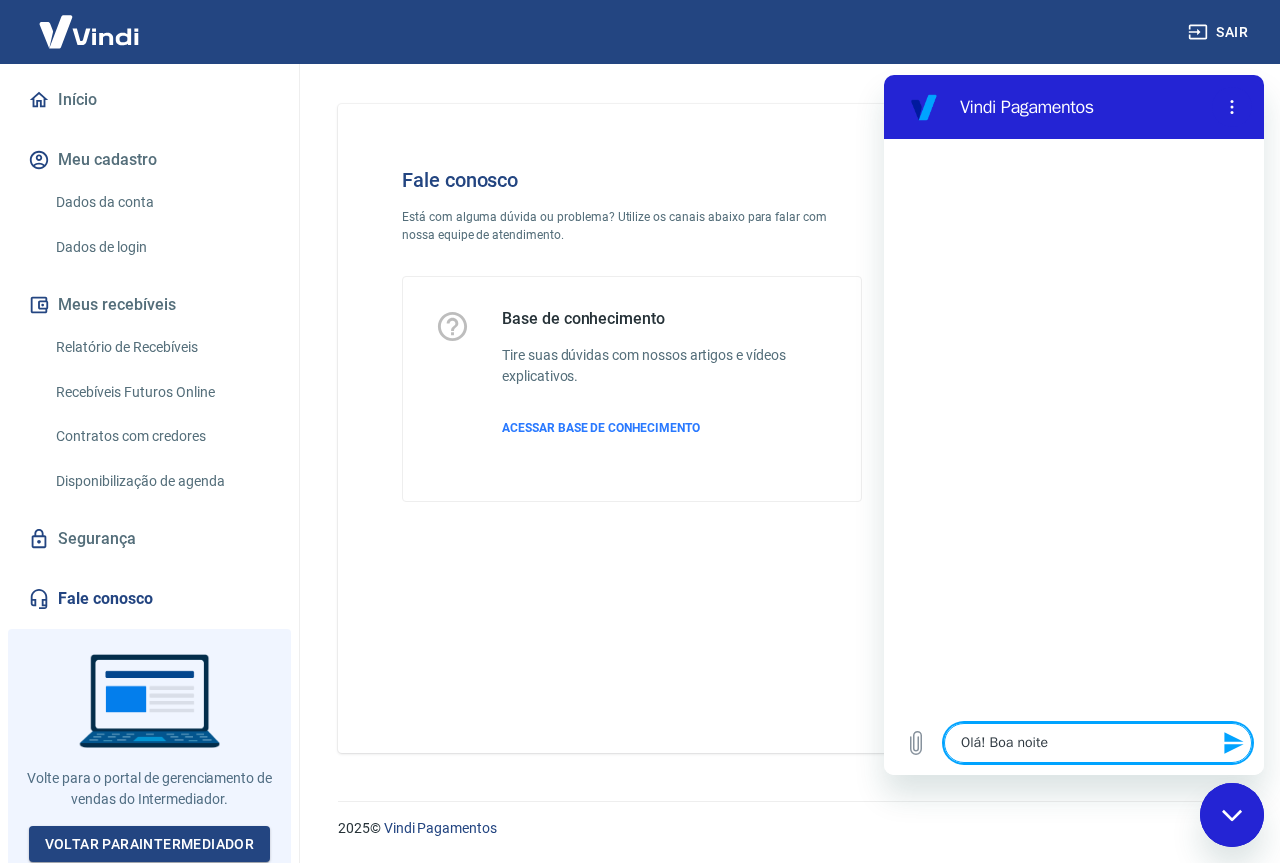 type 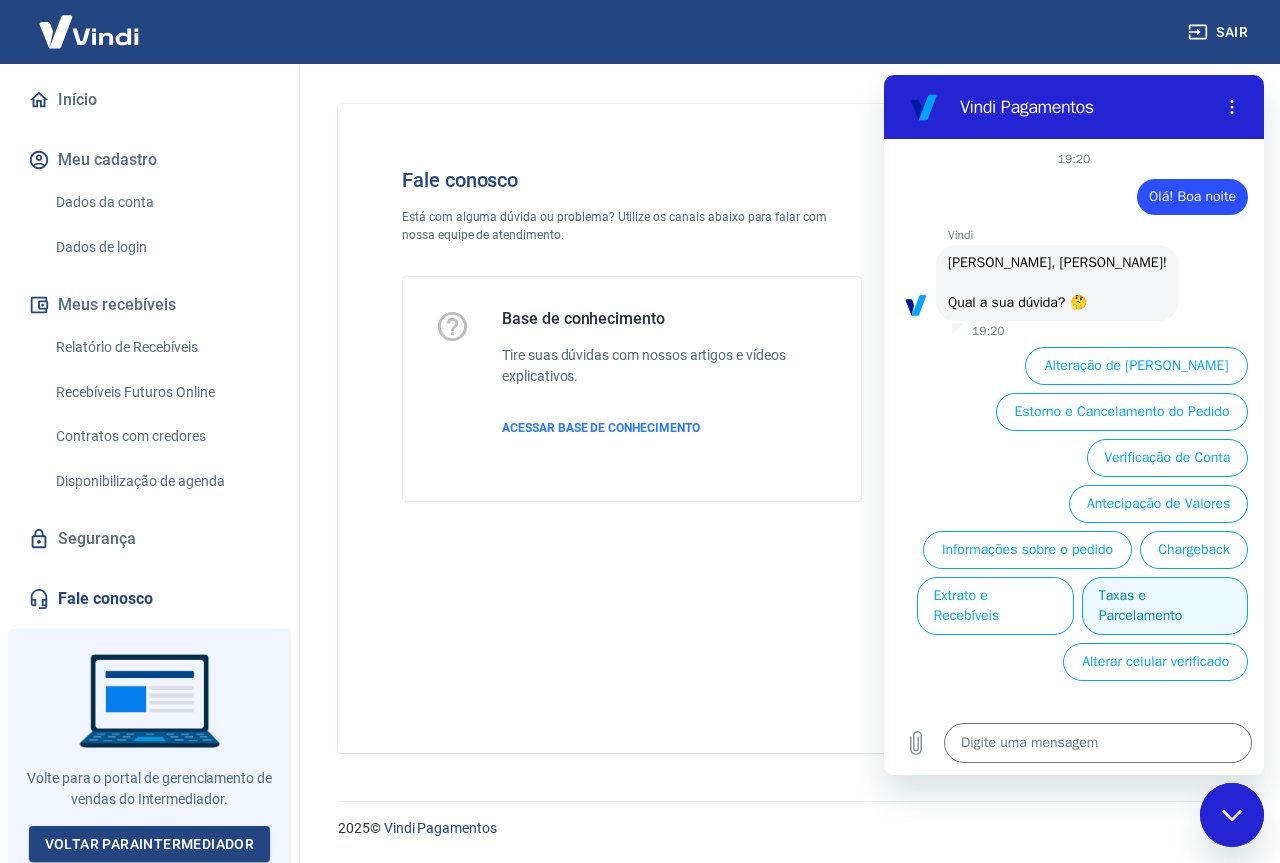 click on "Taxas e Parcelamento" at bounding box center (1165, 606) 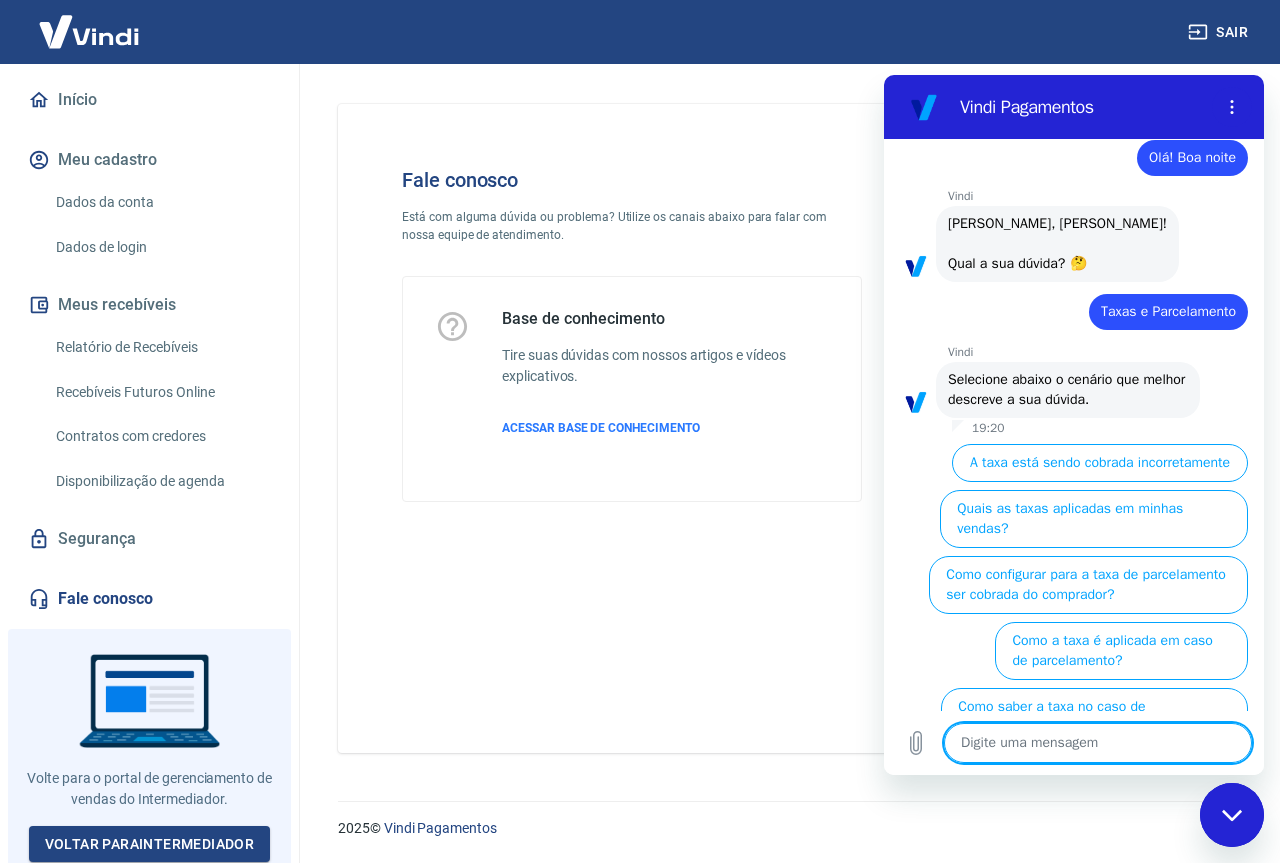 scroll, scrollTop: 37, scrollLeft: 0, axis: vertical 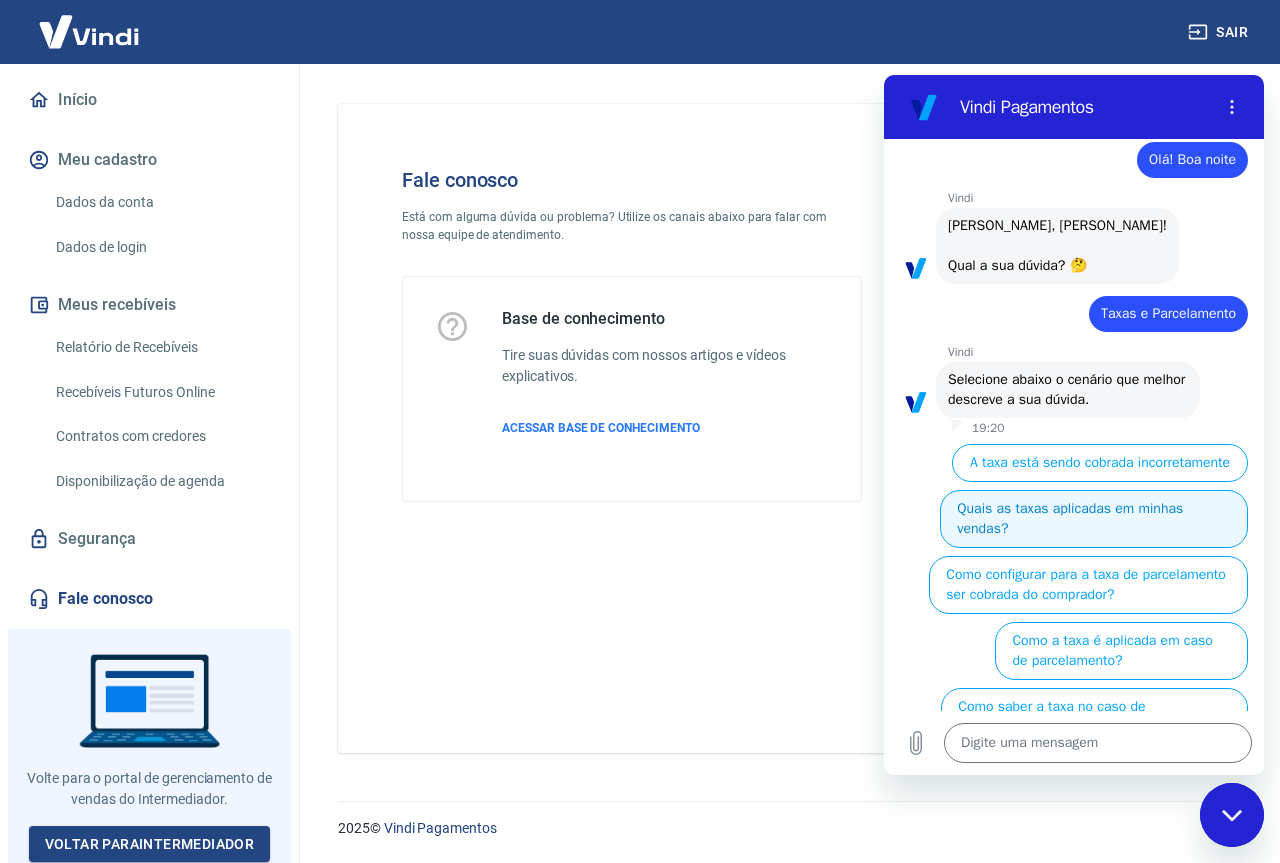 click on "Quais as taxas aplicadas em minhas vendas?" at bounding box center [1094, 519] 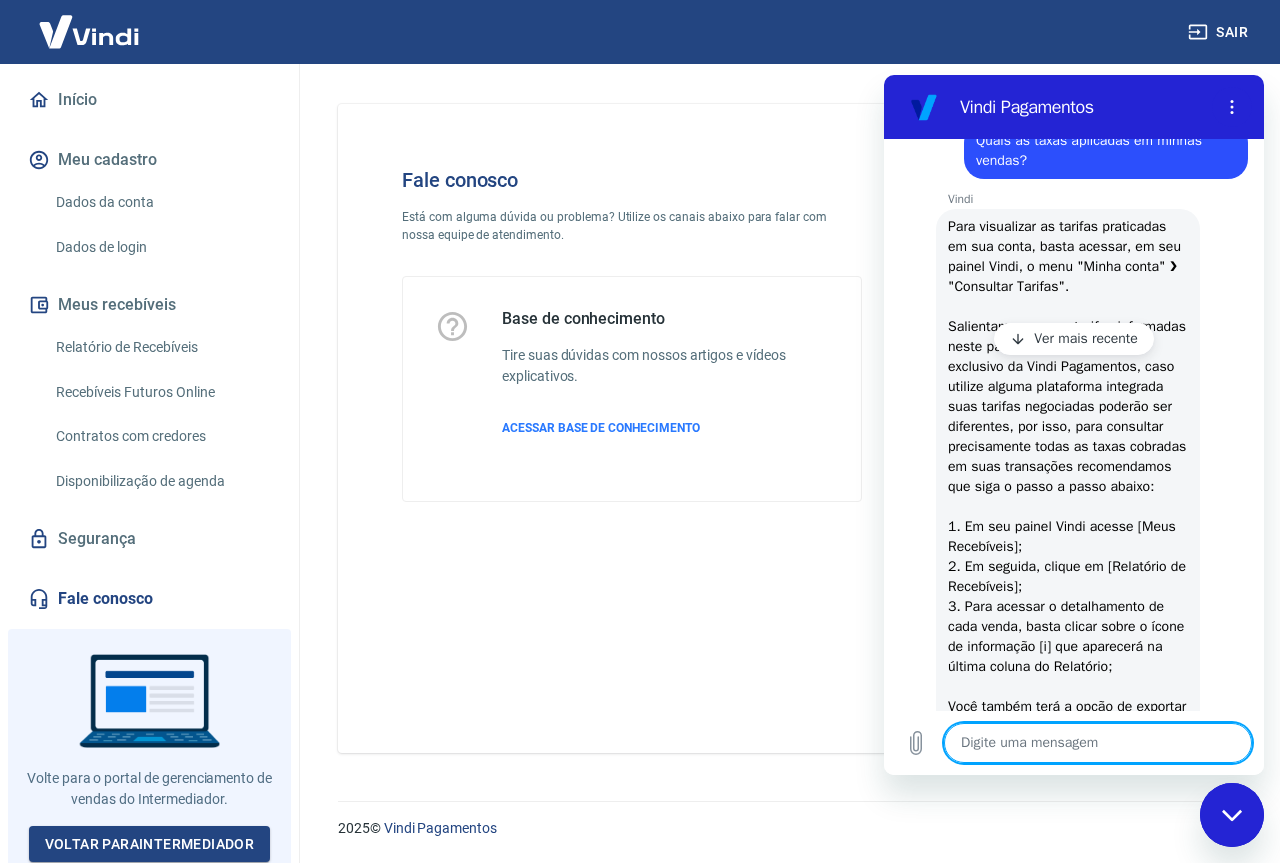 scroll, scrollTop: 343, scrollLeft: 0, axis: vertical 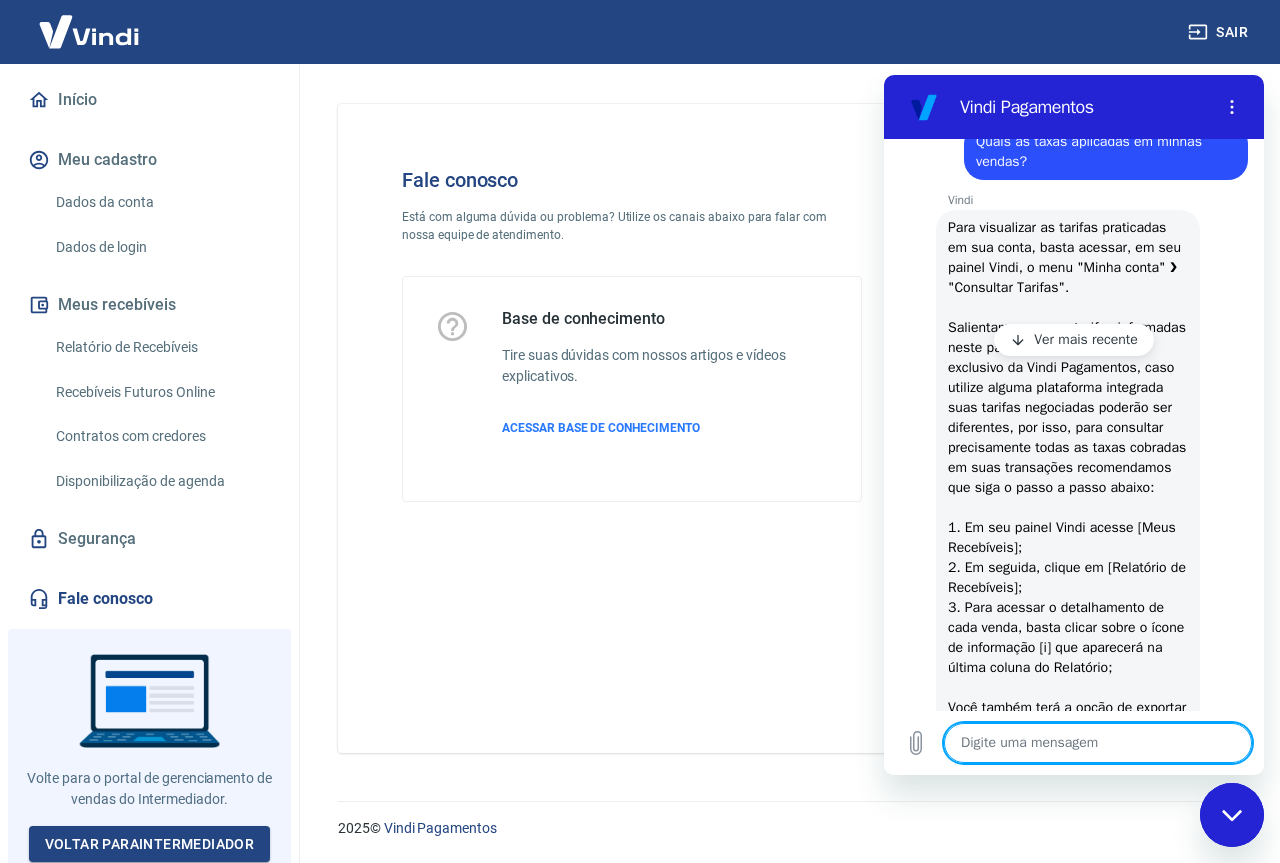 click on "Vindi diz:  Para visualizar as tarifas praticadas em sua conta, basta acessar, em seu painel Vindi, o menu "Minha conta" ❯ "Consultar Tarifas".
Salientamos que as tarifas informadas neste painel se referem ao uso exclusivo da Vindi Pagamentos, caso utilize alguma plataforma integrada suas tarifas negociadas poderão ser diferentes, por isso, para consultar precisamente todas as taxas cobradas em suas transações recomendamos que siga o passo a passo abaixo:
1. Em seu painel Vindi acesse [Meus Recebíveis];
2. Em seguida, clique em [Relatório de Recebíveis];
3. Para acessar o detalhamento de cada venda, basta clicar sobre o ícone de informação [i] que aparecerá na última coluna do Relatório;
Você também terá a opção de exportar o relatório para uma melhor visualização e soma destas taxas, para isto, basta selecionar [Filtros]  ❯ Inserir o período desejado e clicar em [Exportar]." at bounding box center [1082, 517] 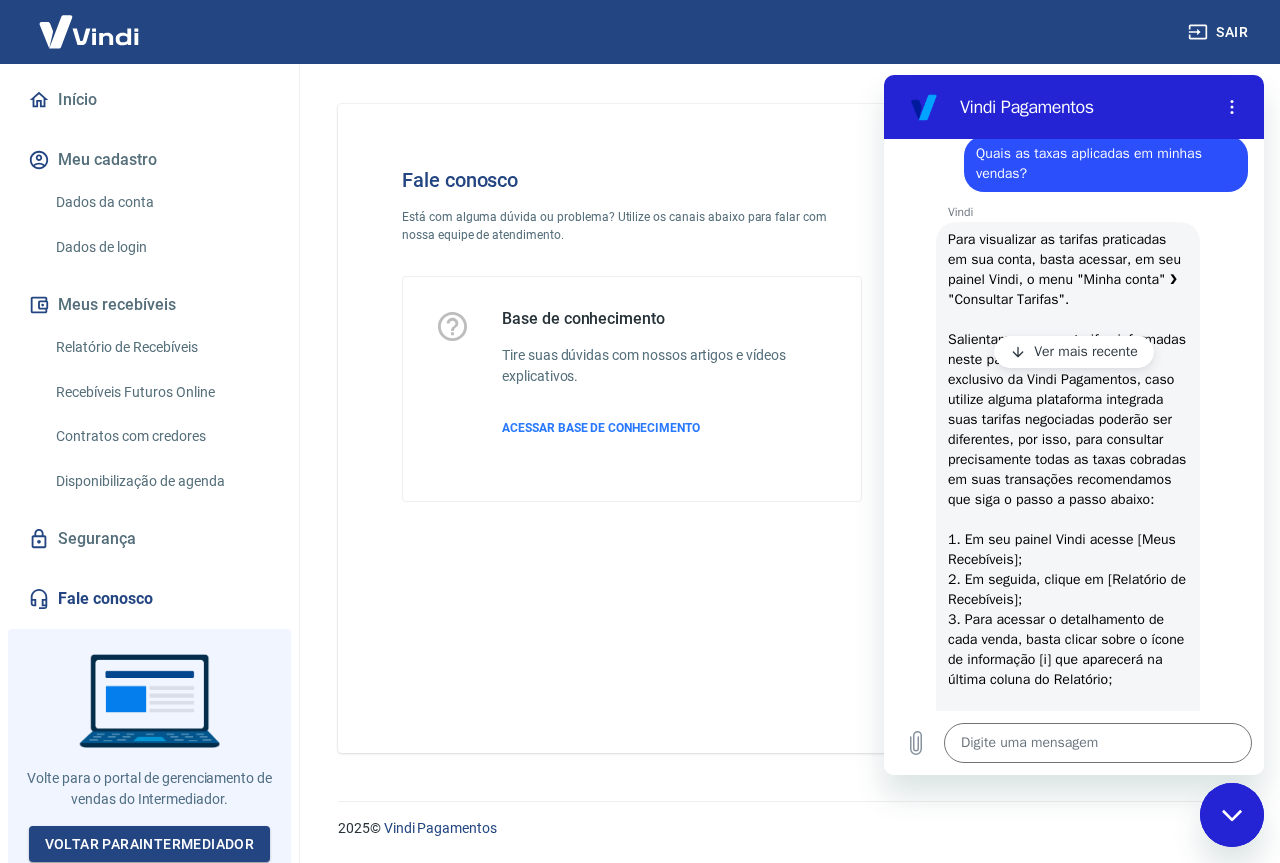click on "Ver mais recente" at bounding box center (1086, 352) 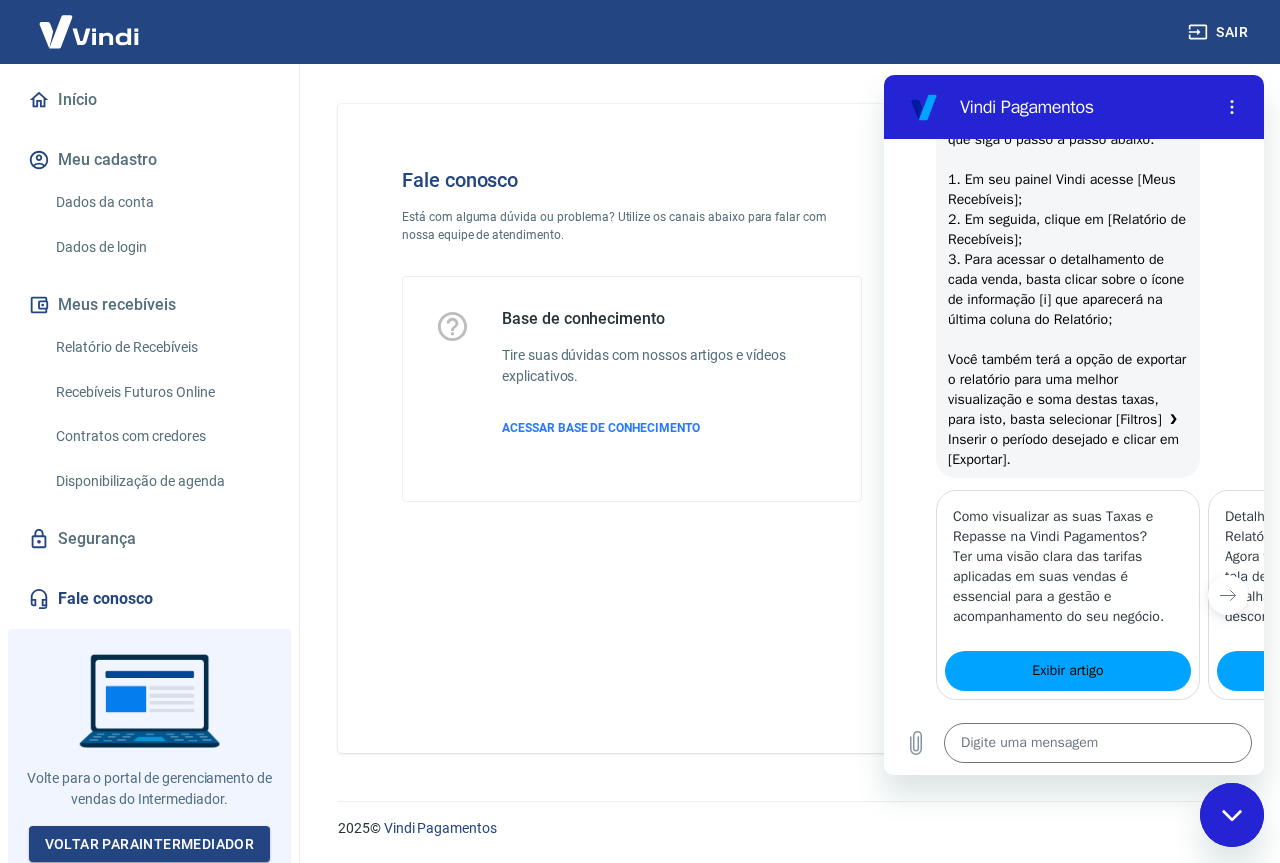scroll, scrollTop: 791, scrollLeft: 0, axis: vertical 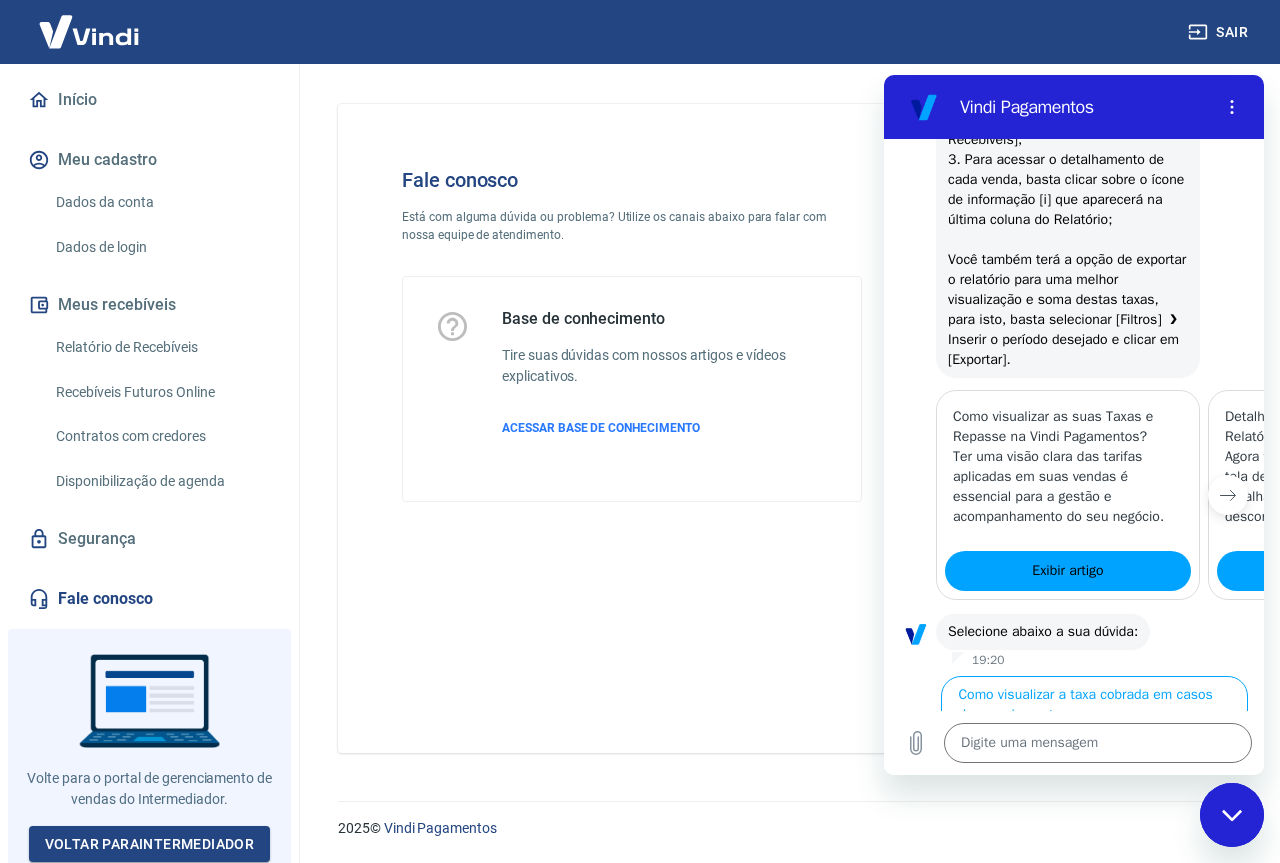 click at bounding box center [1228, 495] 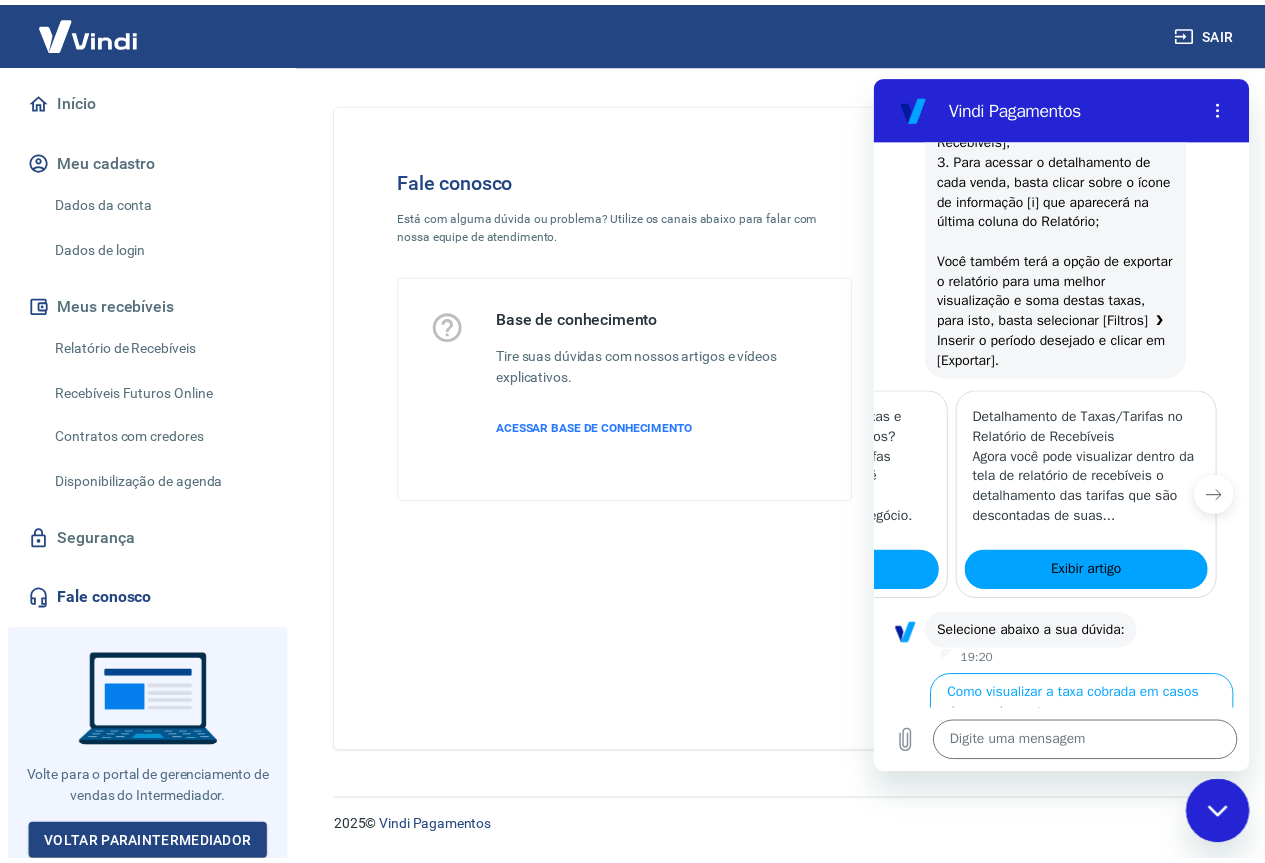 scroll, scrollTop: 0, scrollLeft: 247, axis: horizontal 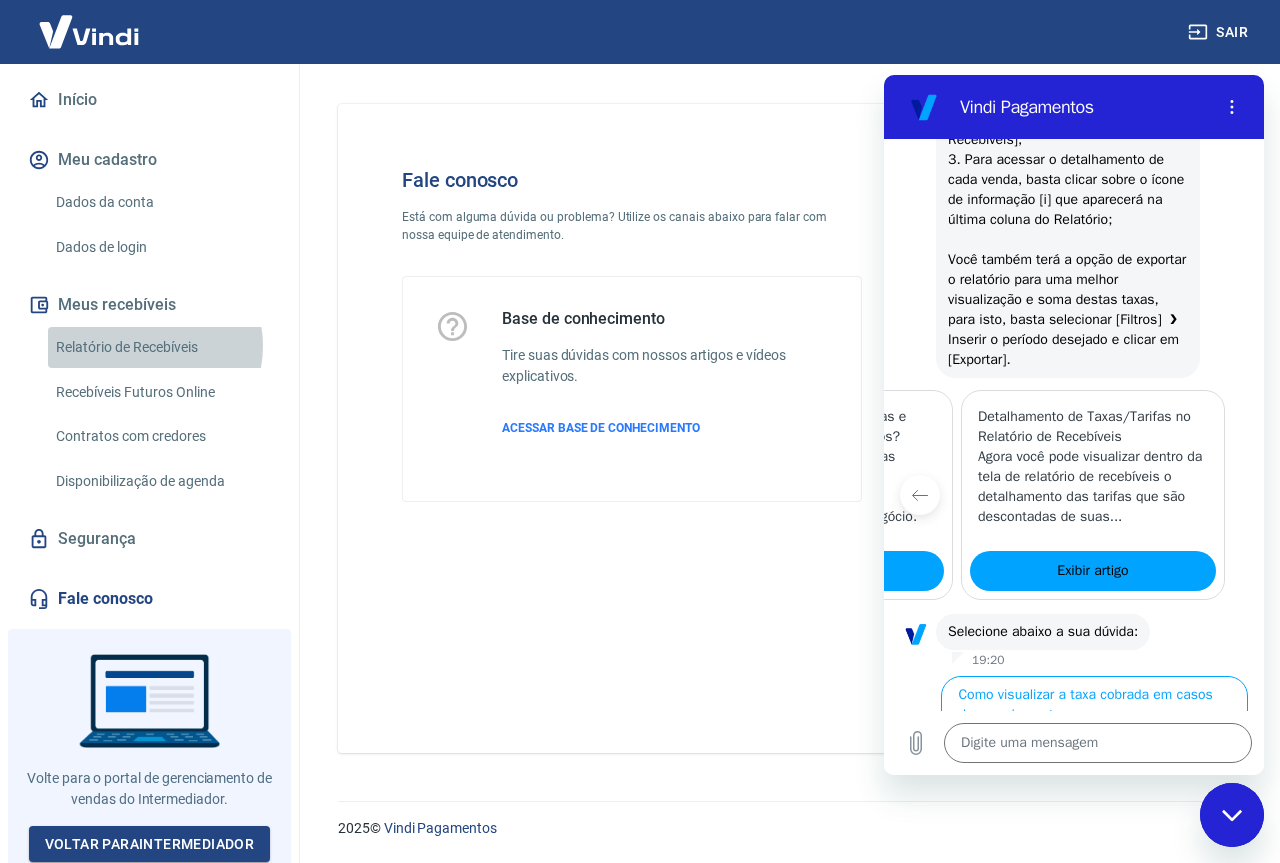 click on "Relatório de Recebíveis" at bounding box center [161, 347] 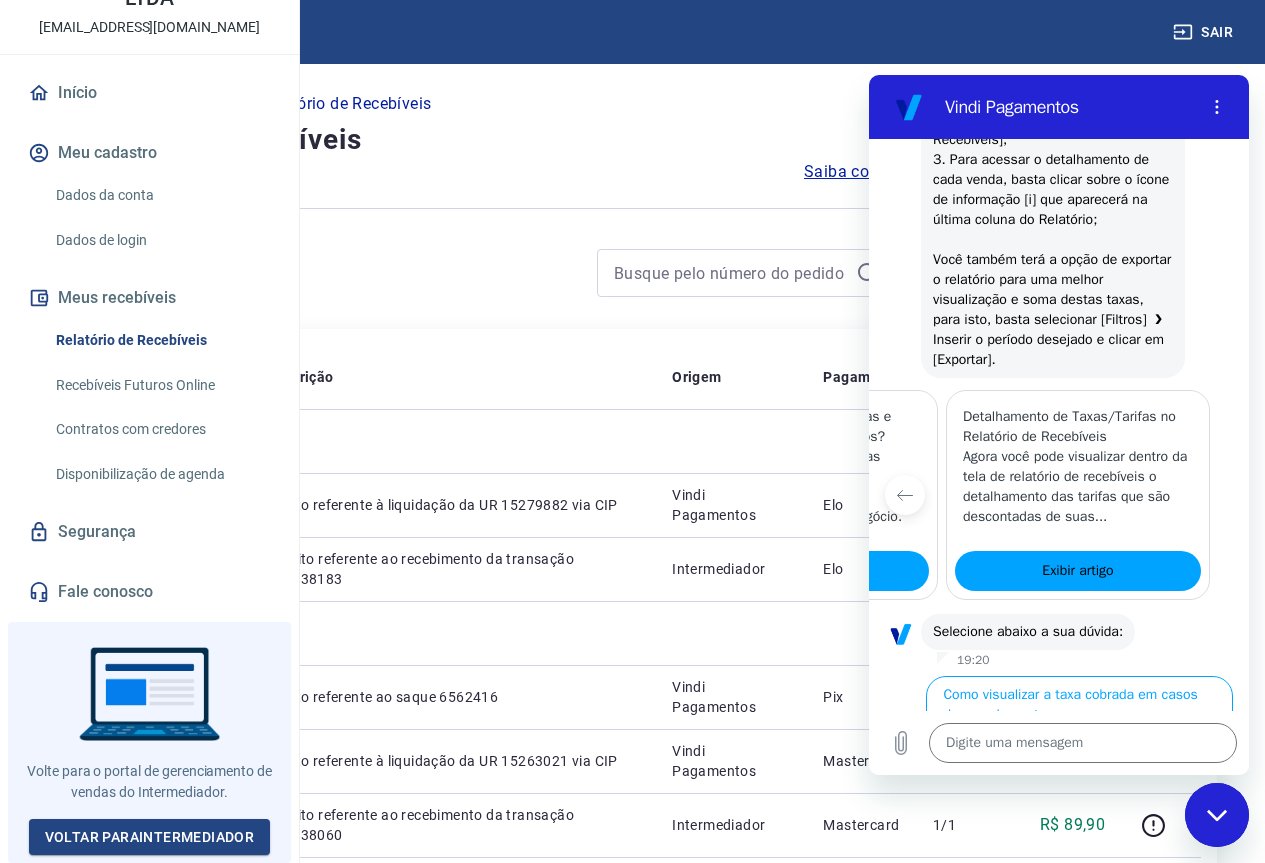 click on "Início / Meus Recebíveis / Relatório de Recebíveis" at bounding box center (632, 104) 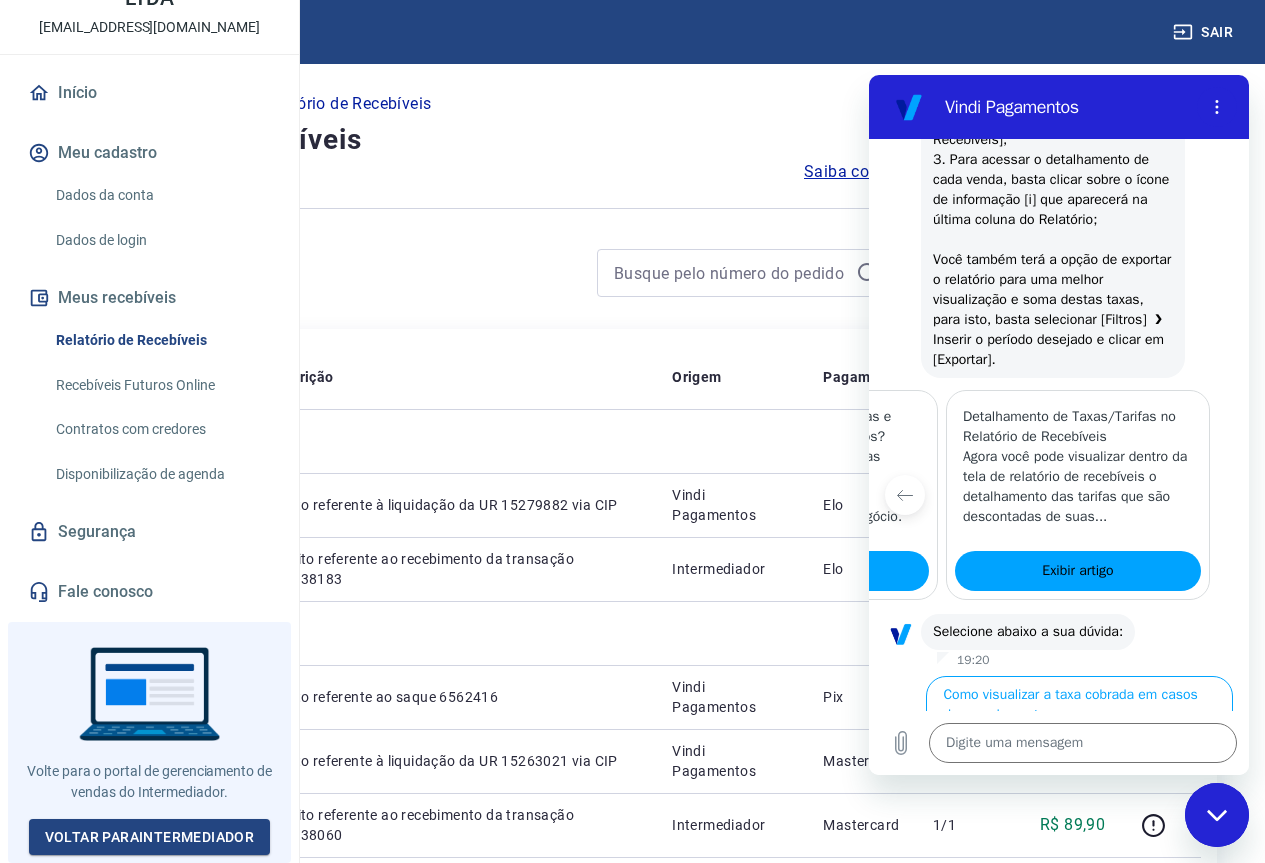 click at bounding box center (1217, 815) 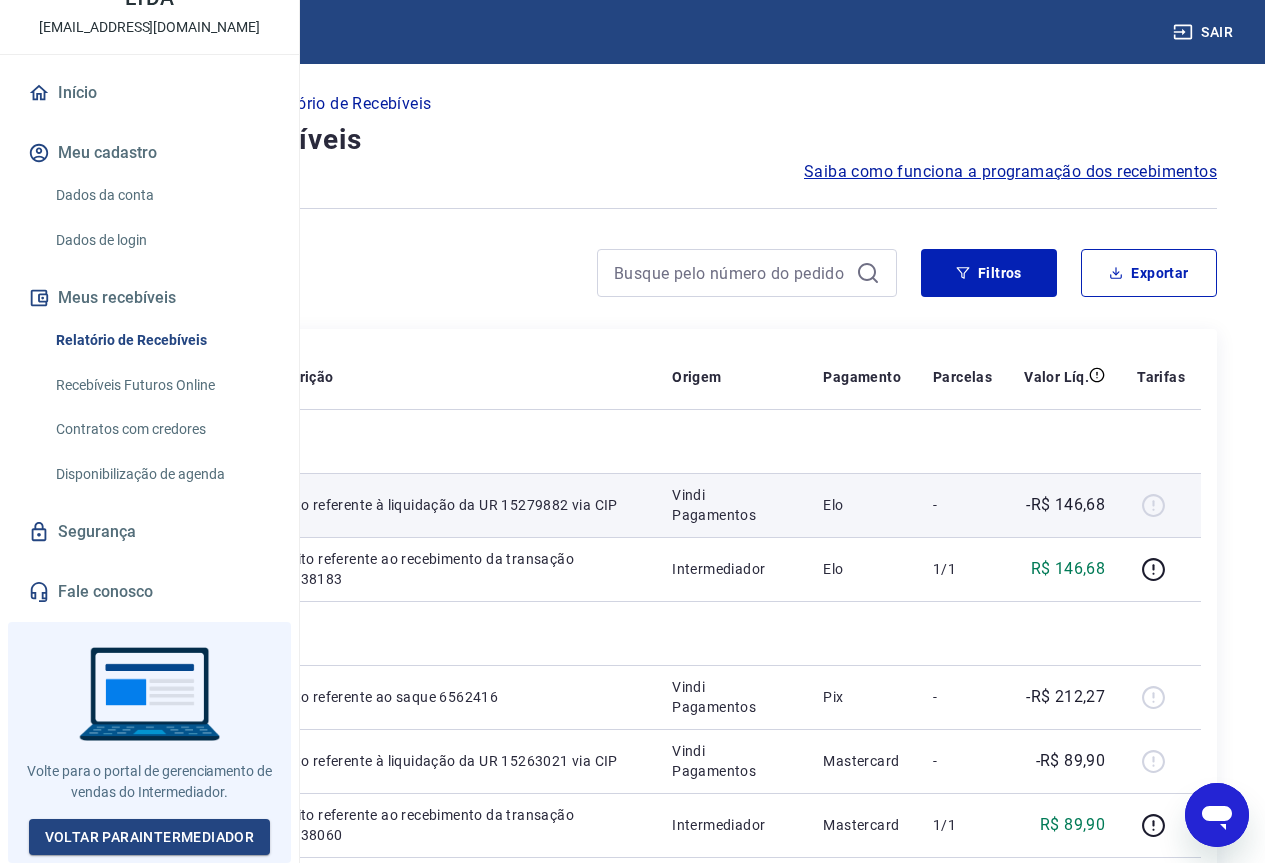 click at bounding box center [1161, 505] 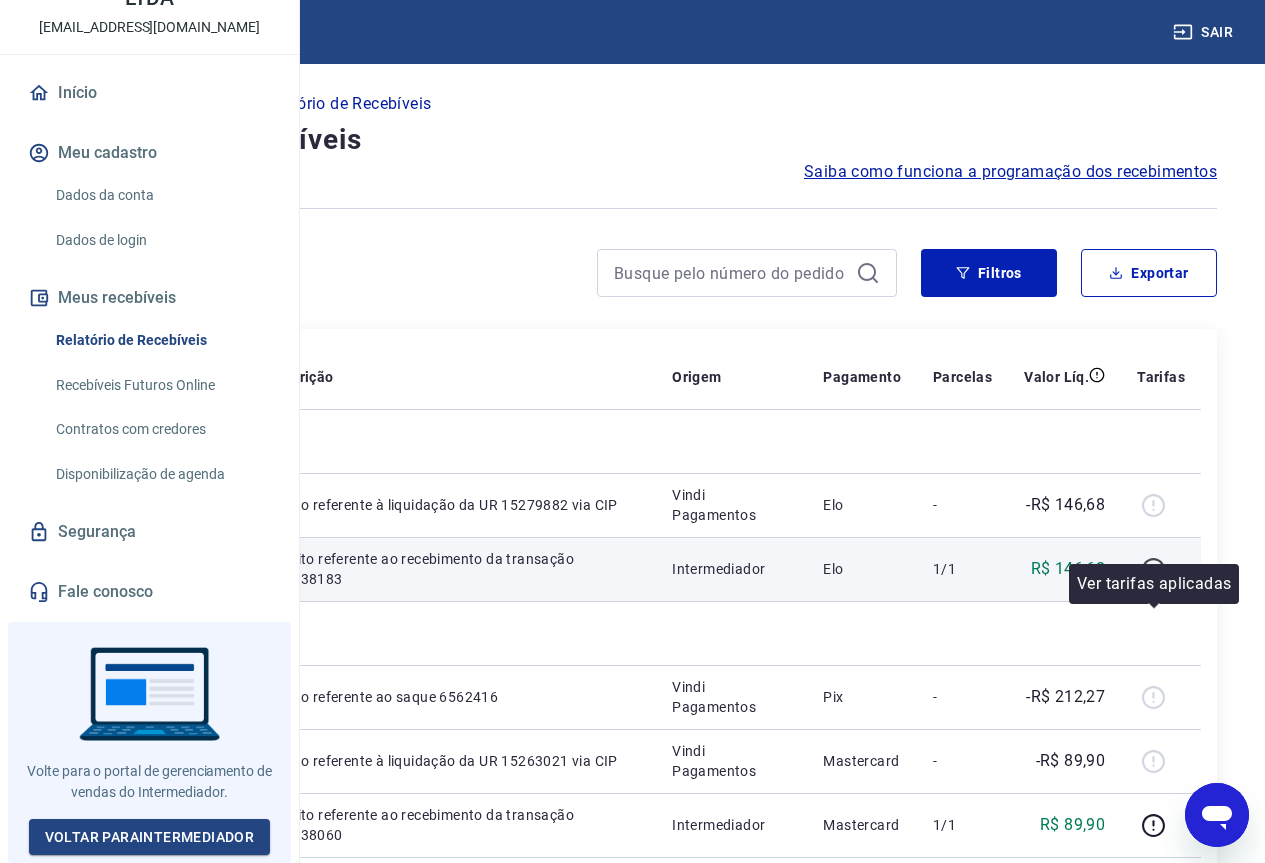 click 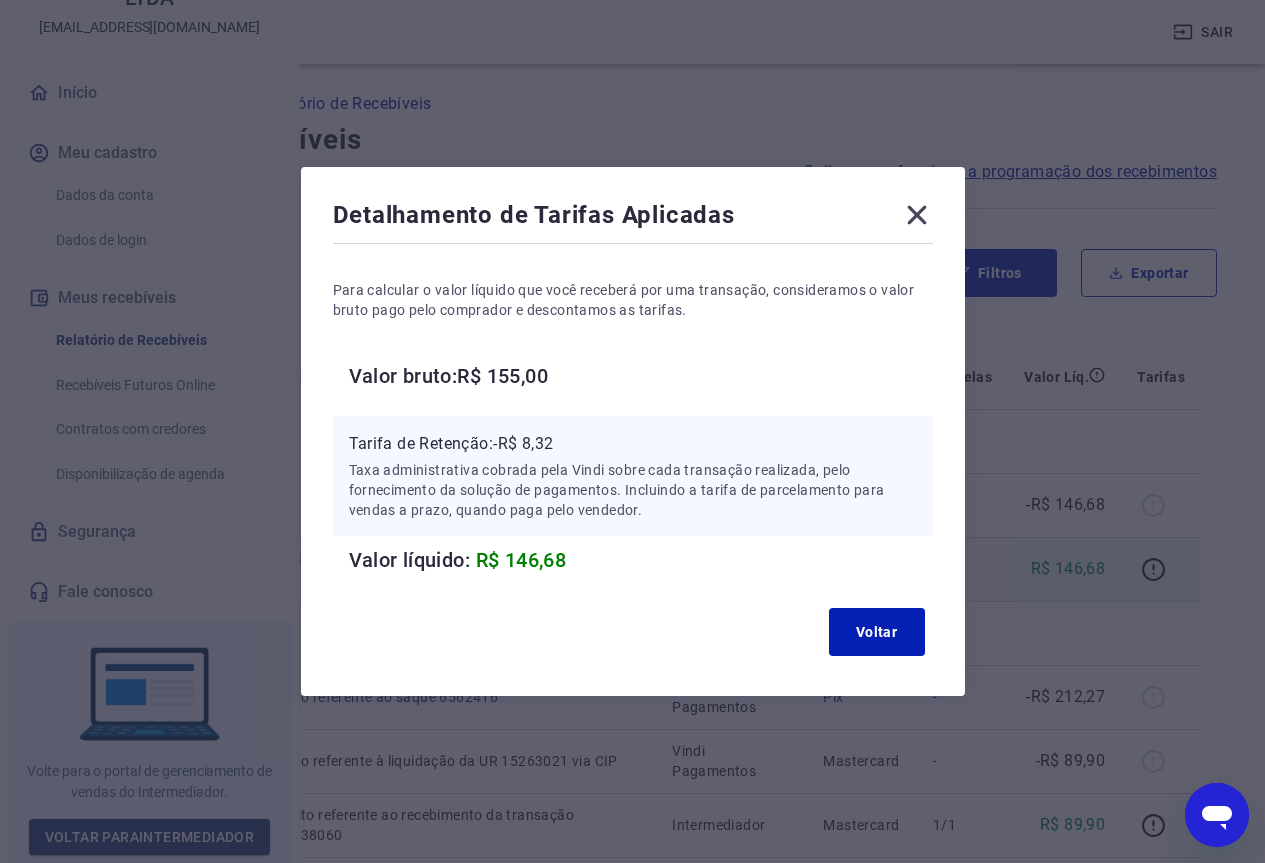 click 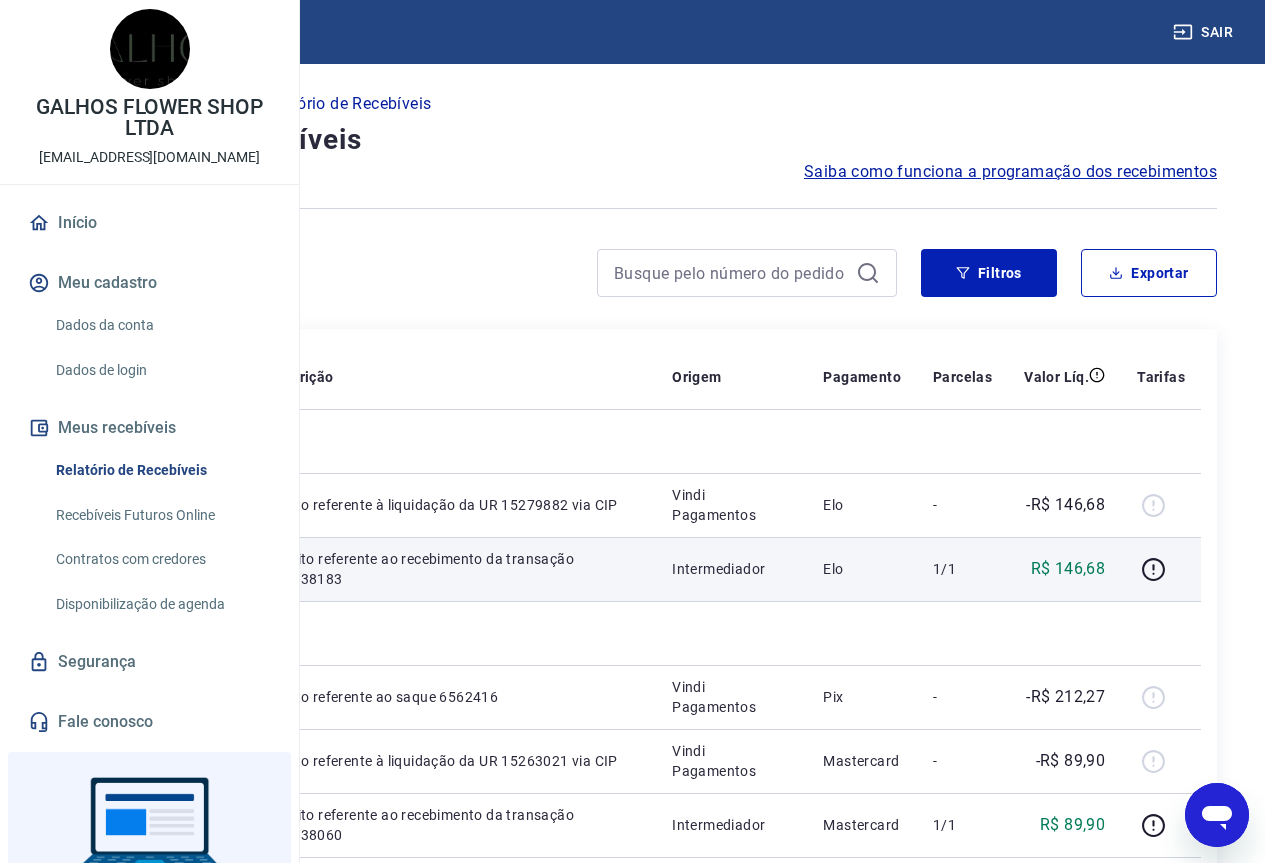 scroll, scrollTop: 0, scrollLeft: 0, axis: both 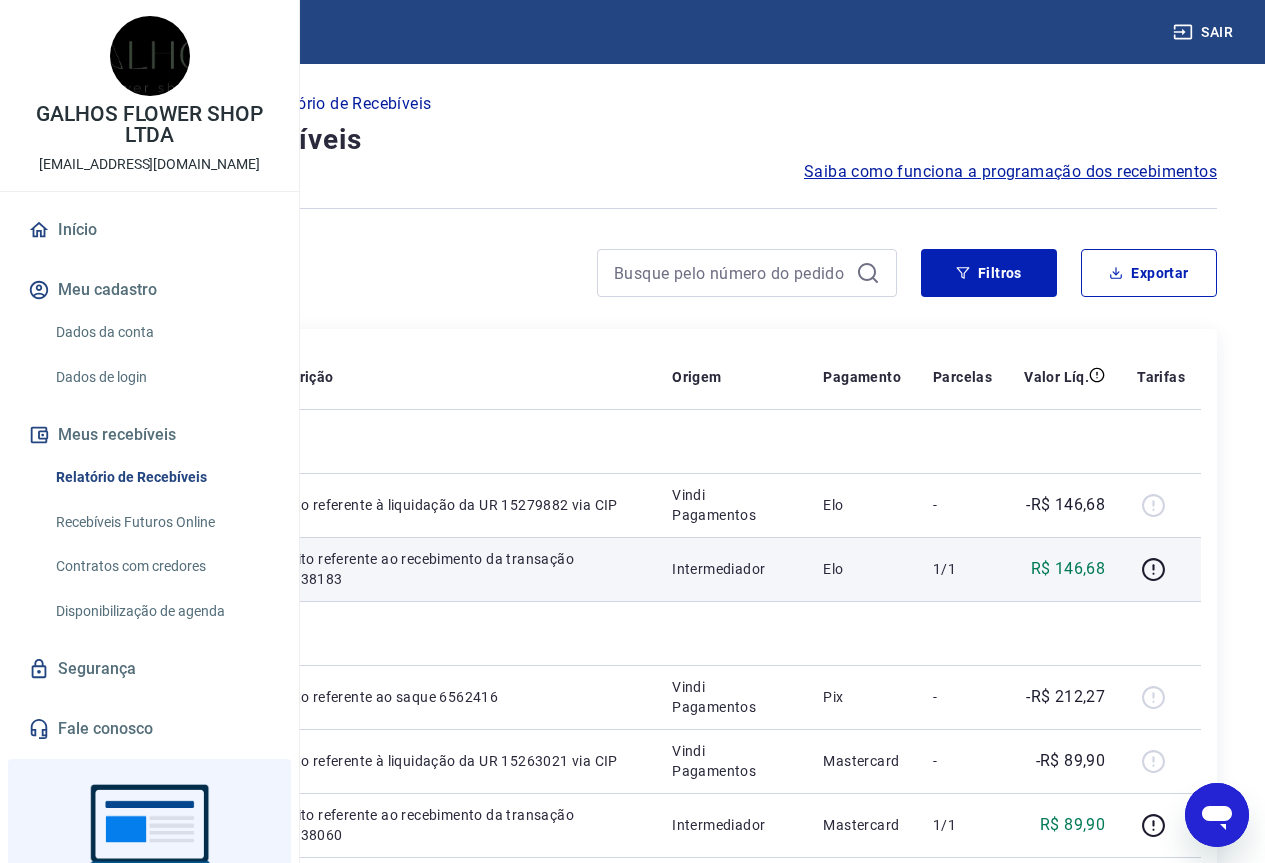 click on "Dados da conta" at bounding box center (161, 332) 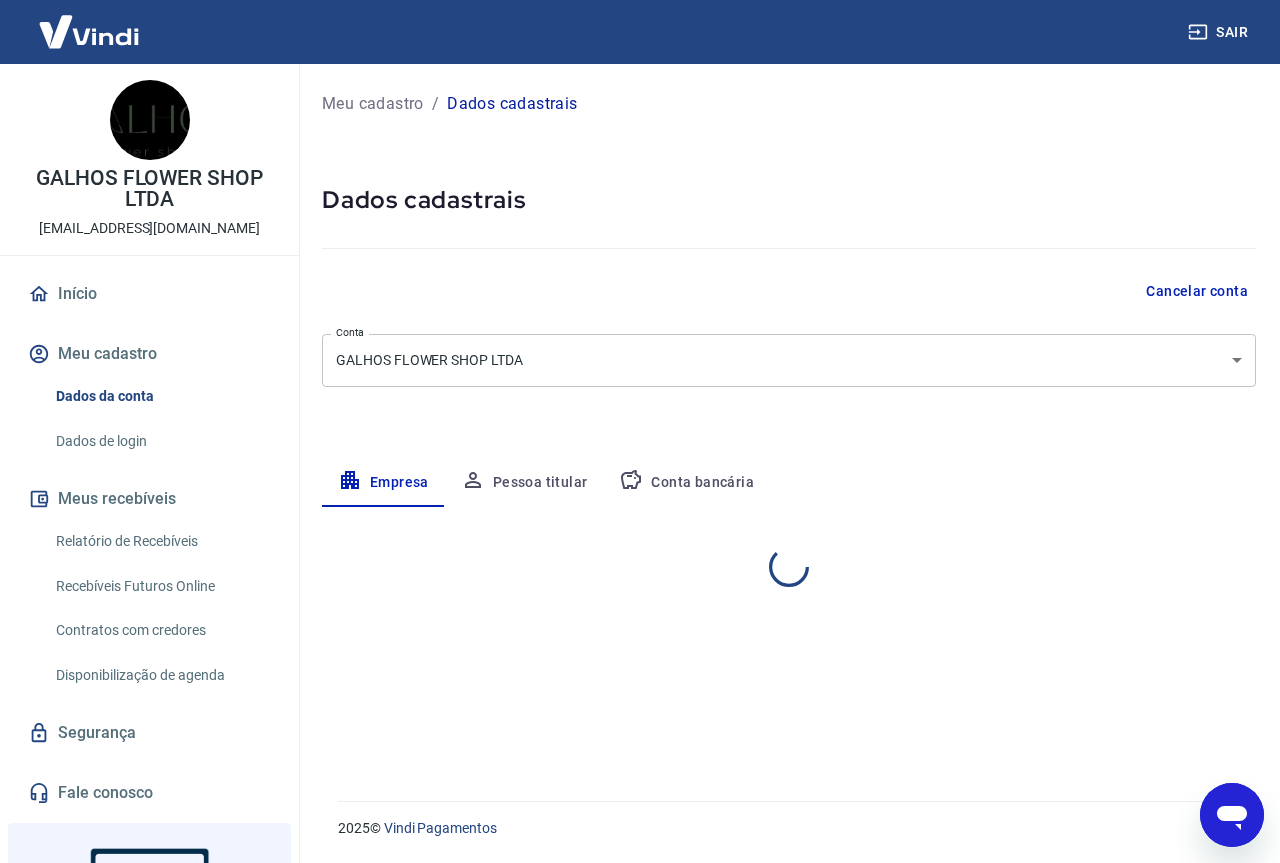 select on "MG" 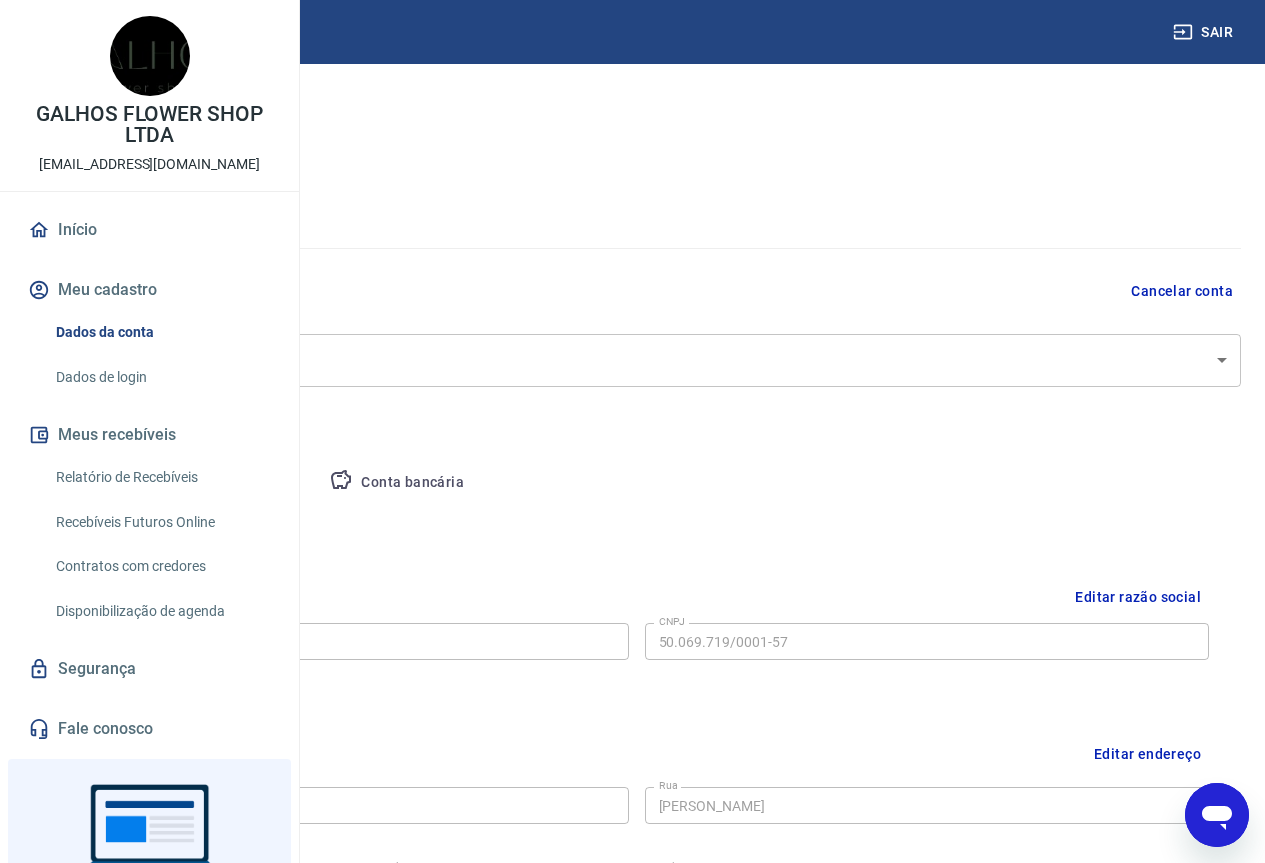 click at bounding box center (89, 31) 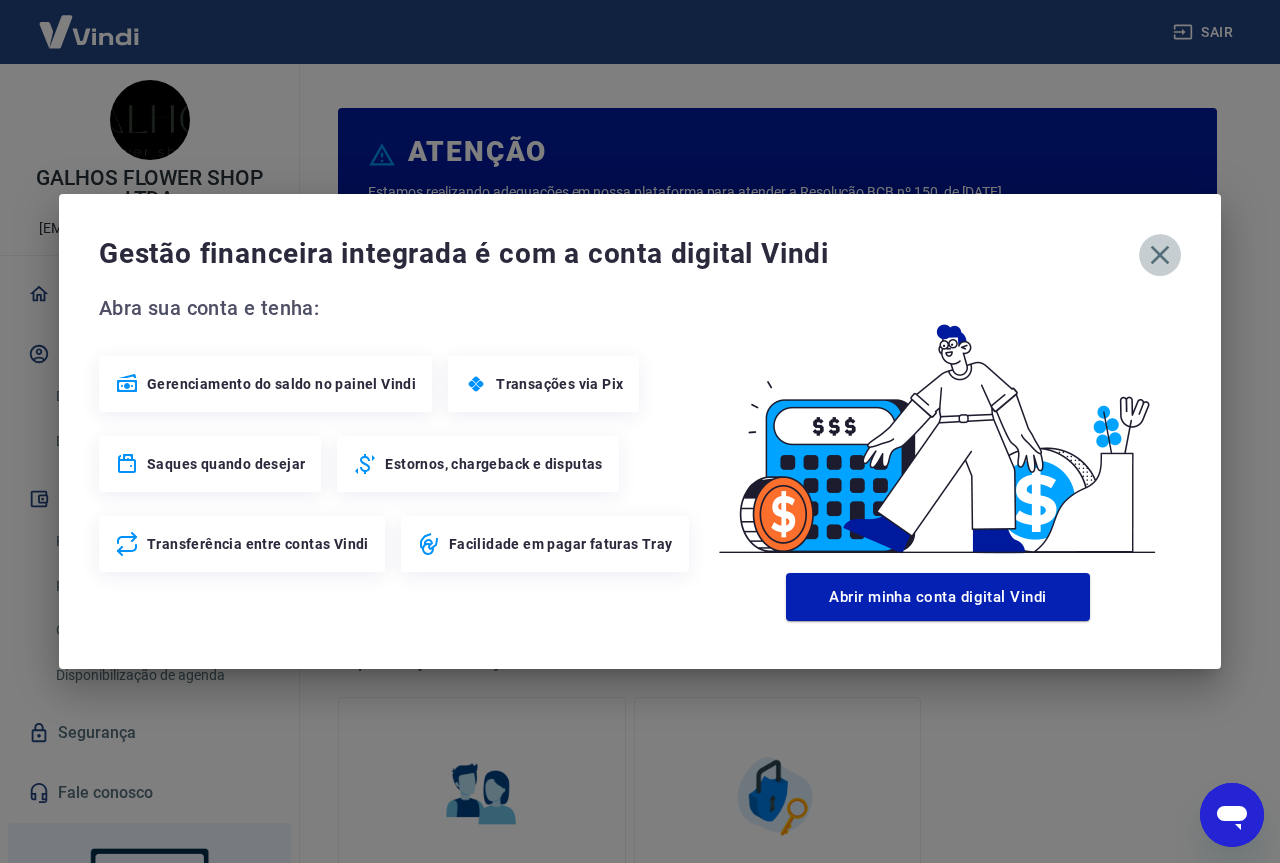click 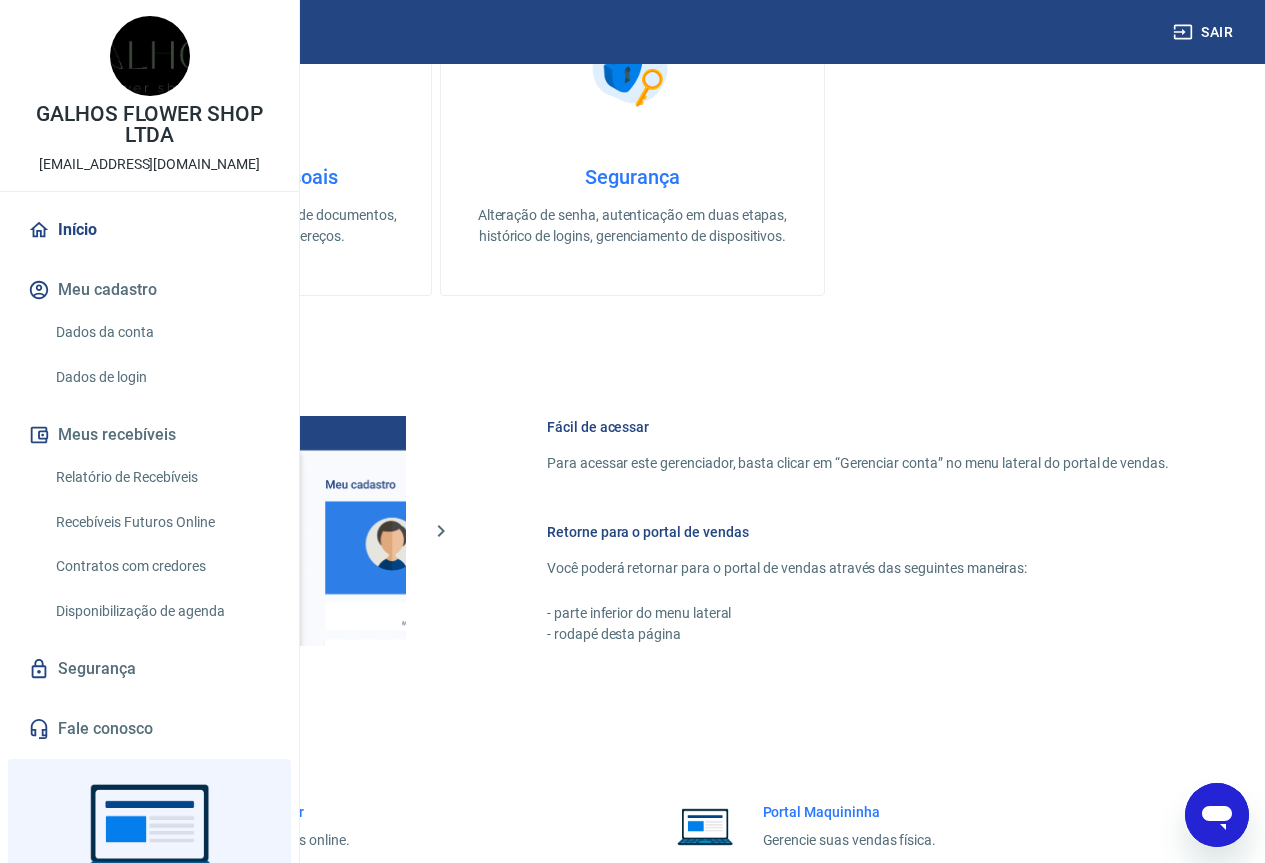 scroll, scrollTop: 985, scrollLeft: 0, axis: vertical 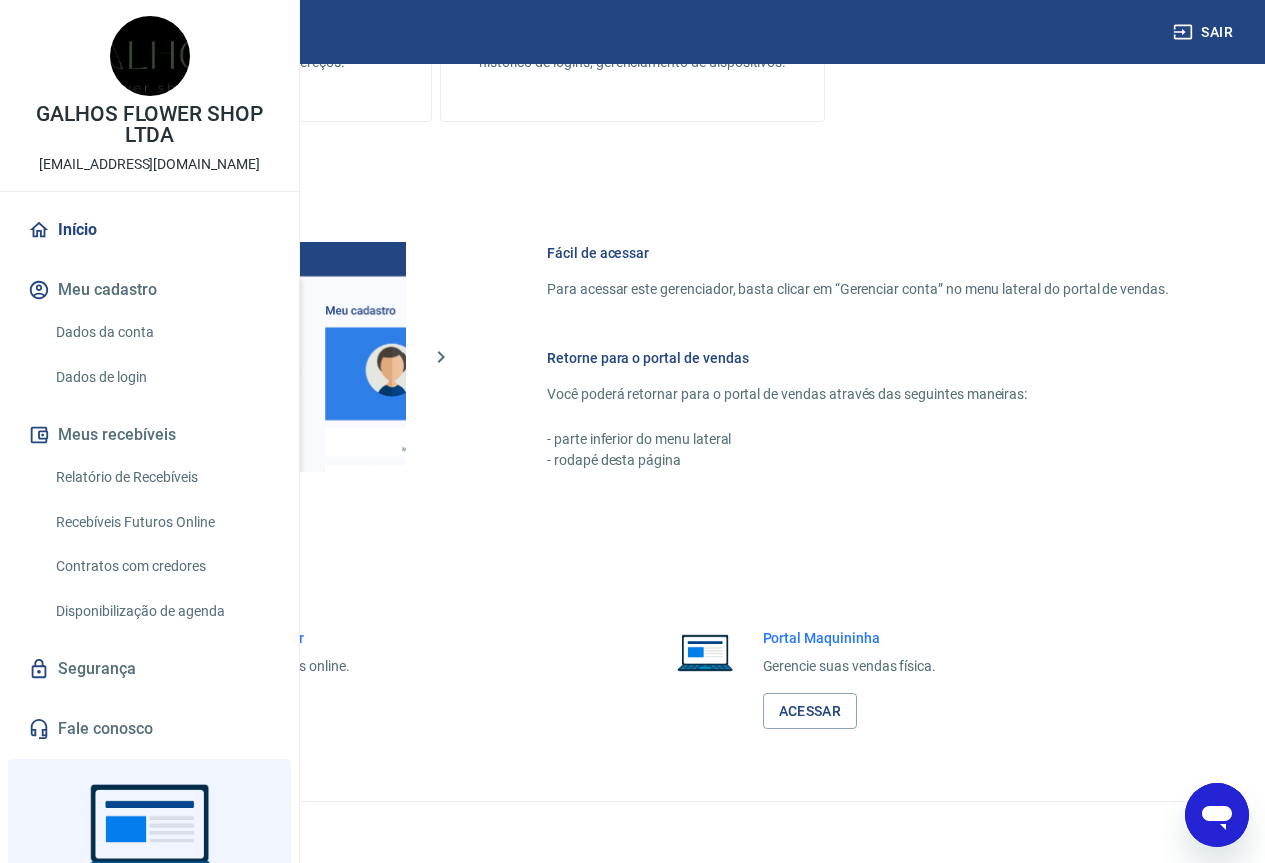 click on "Acessar" at bounding box center [219, 711] 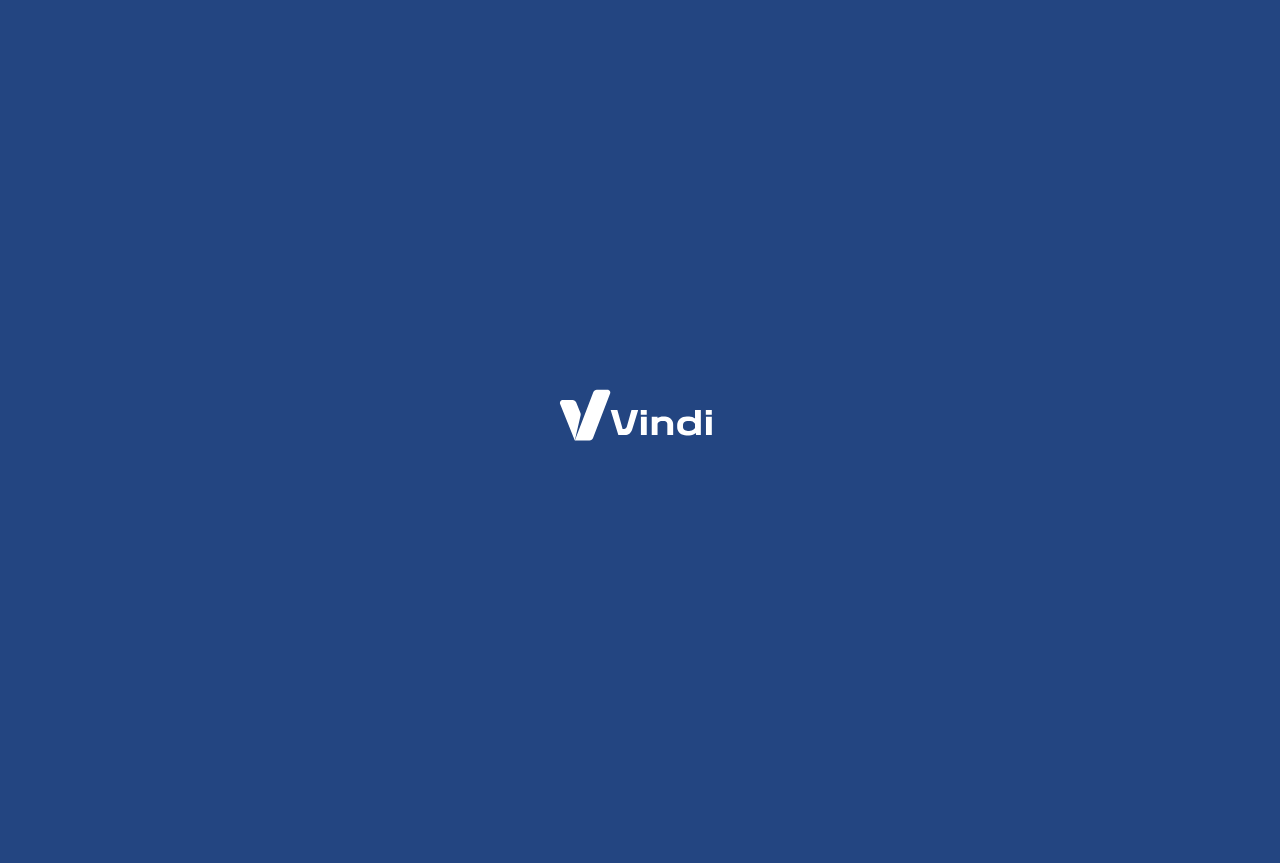 scroll, scrollTop: 0, scrollLeft: 0, axis: both 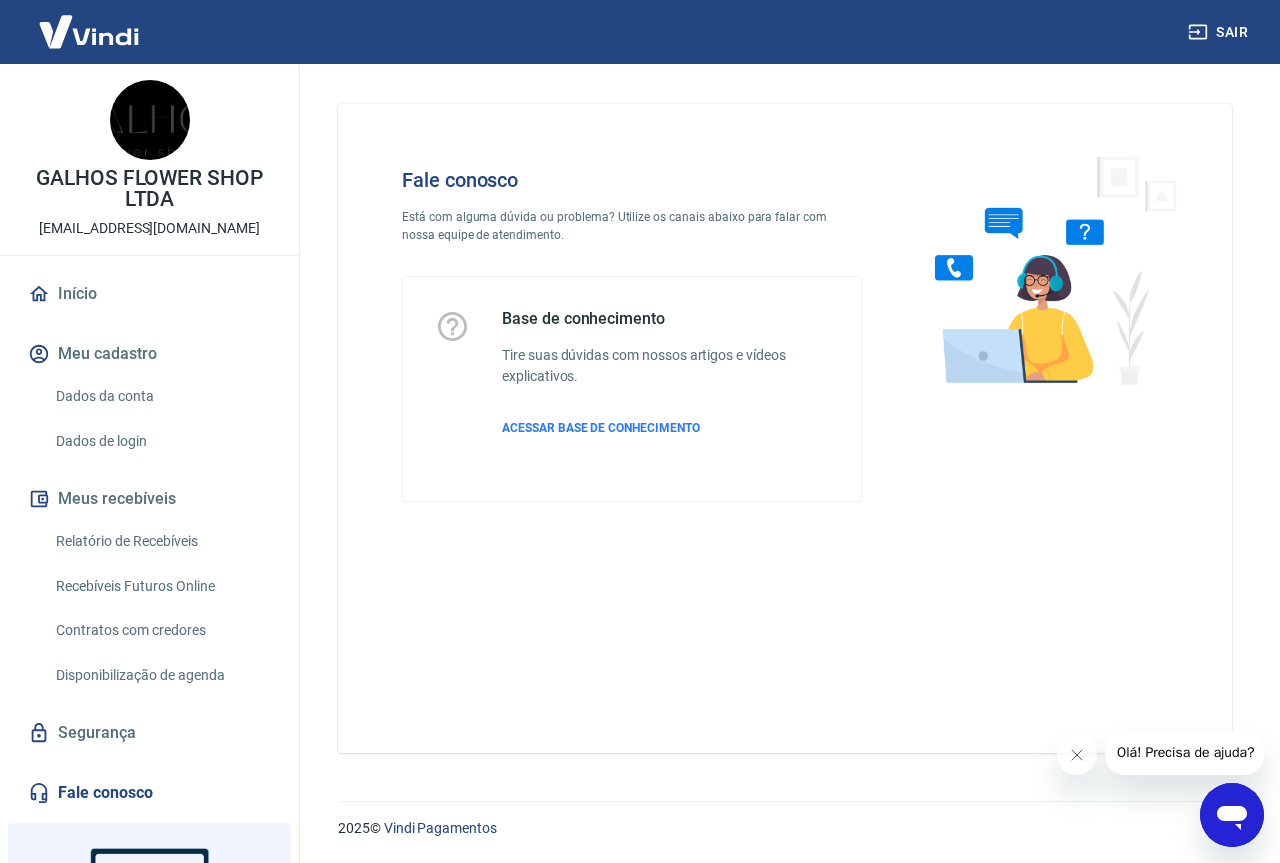 click 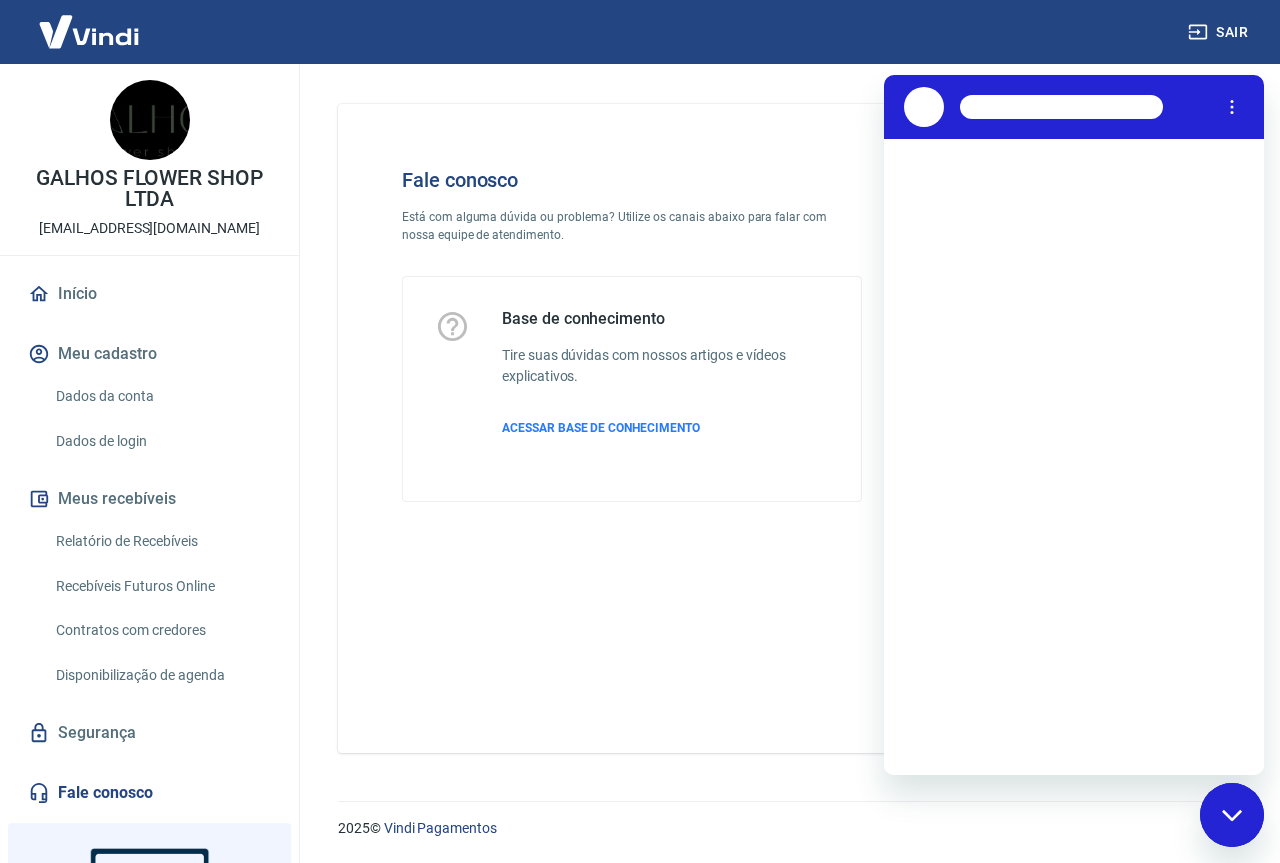 scroll, scrollTop: 0, scrollLeft: 0, axis: both 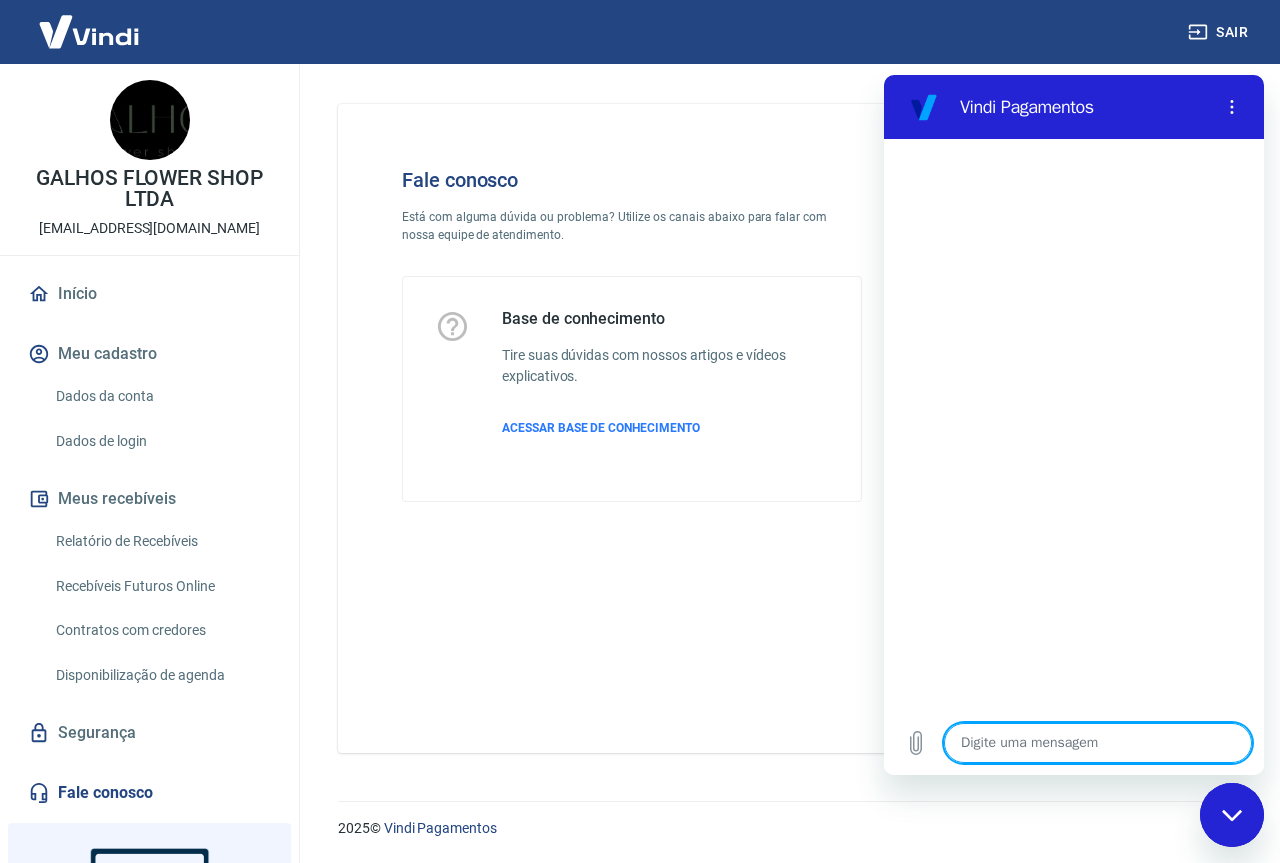 click at bounding box center [1098, 743] 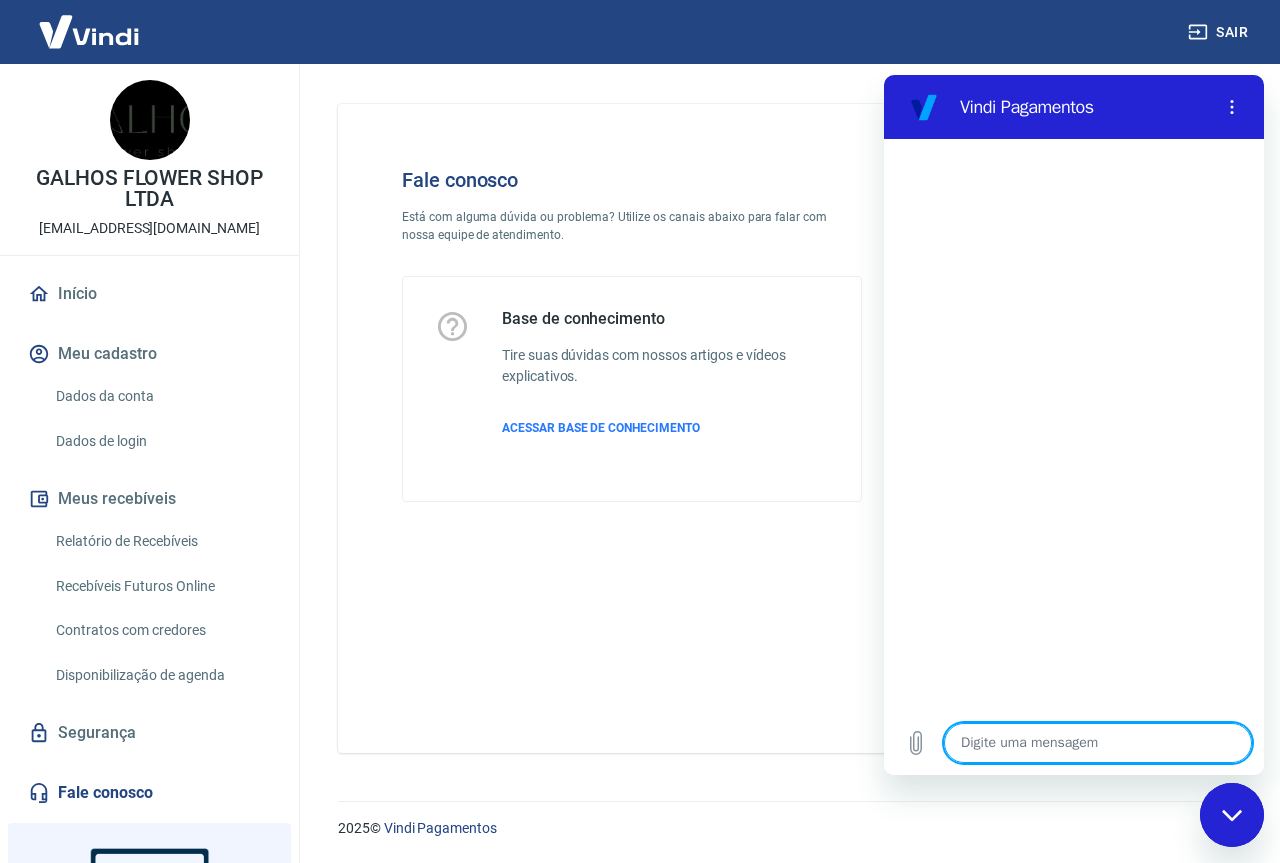 type on "b" 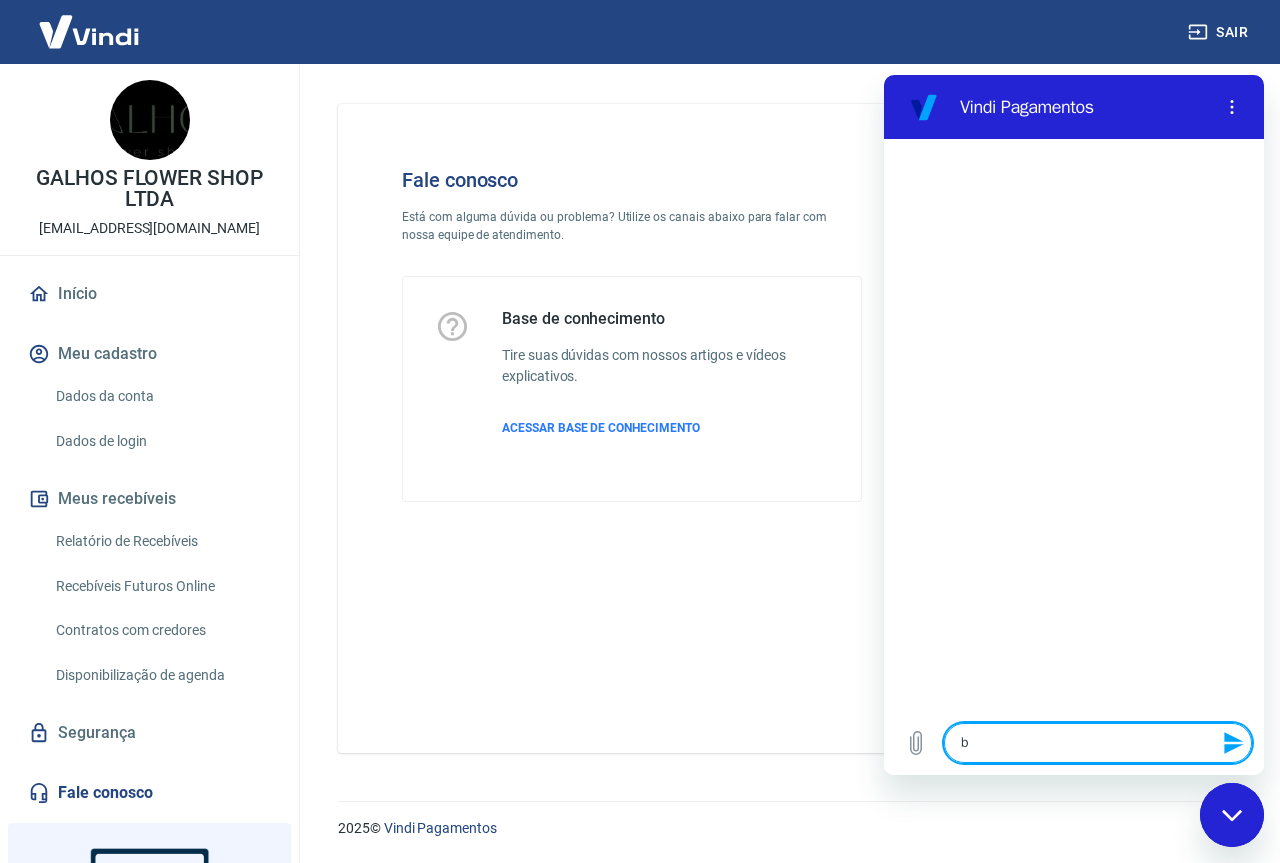type on "bo" 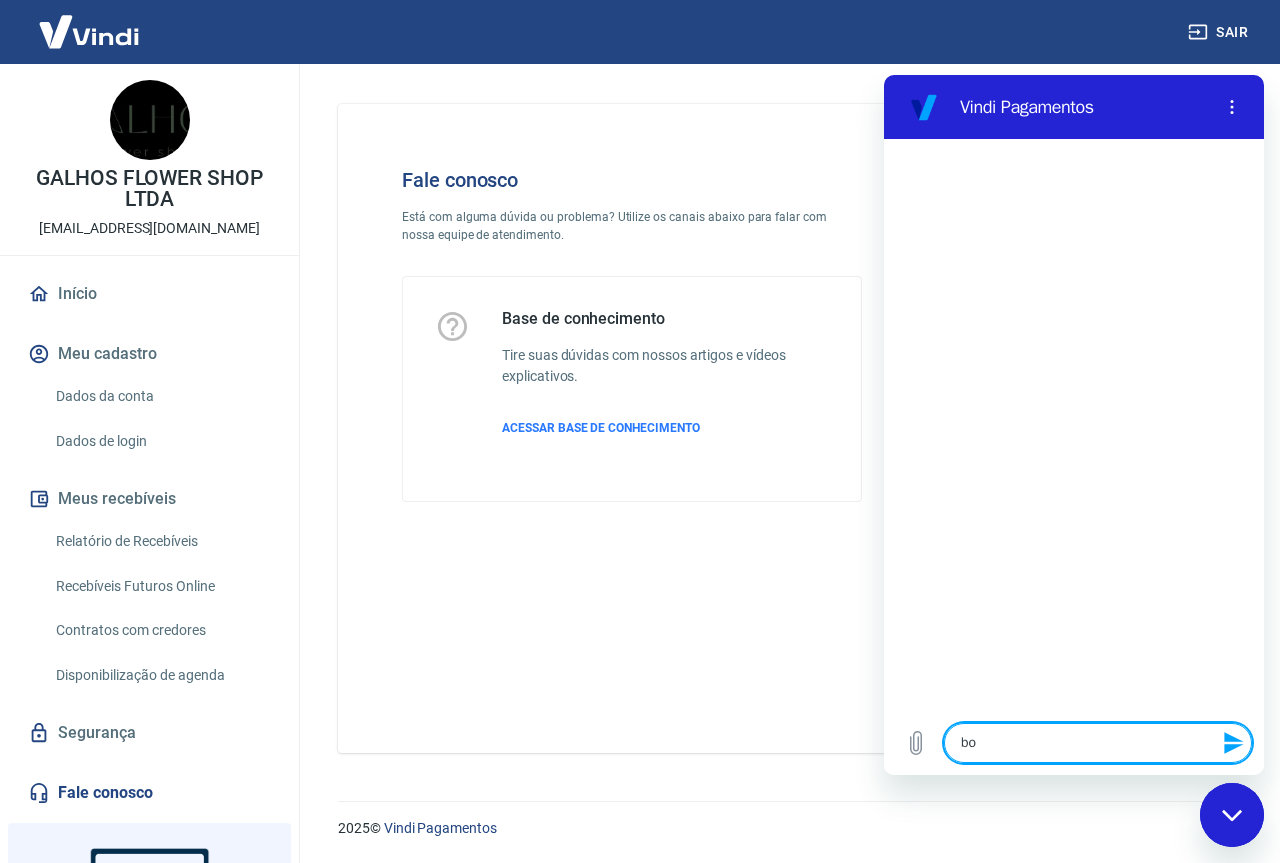 type on "boa" 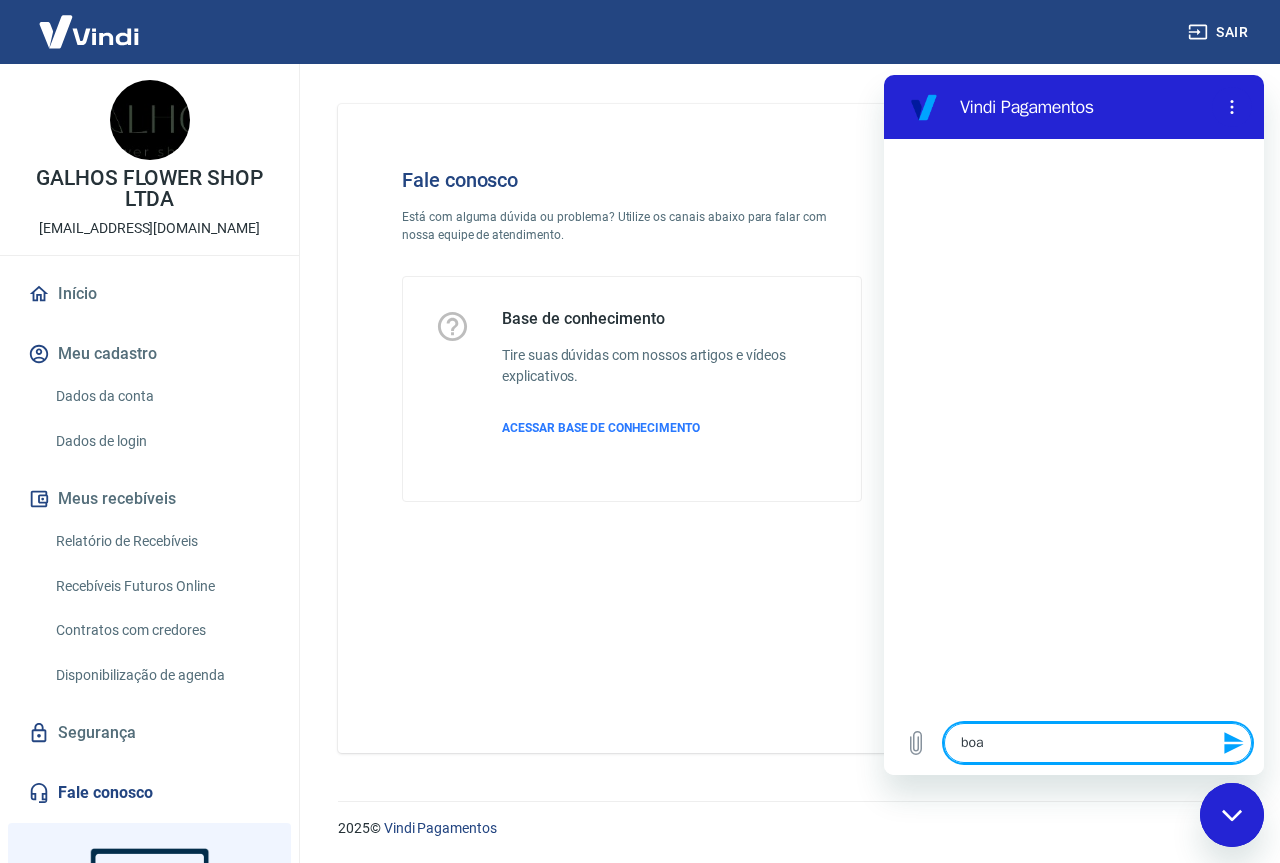 type on "boa" 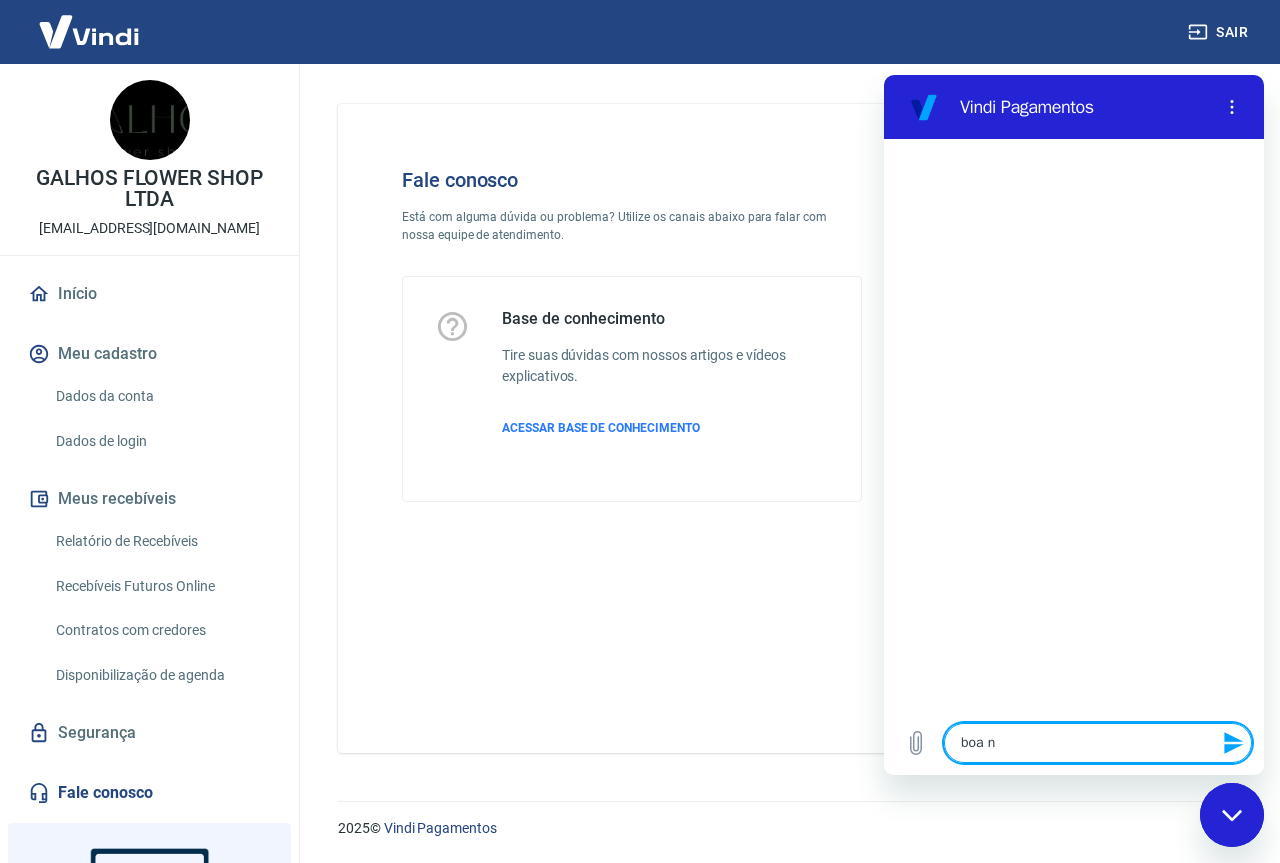 type on "boa no" 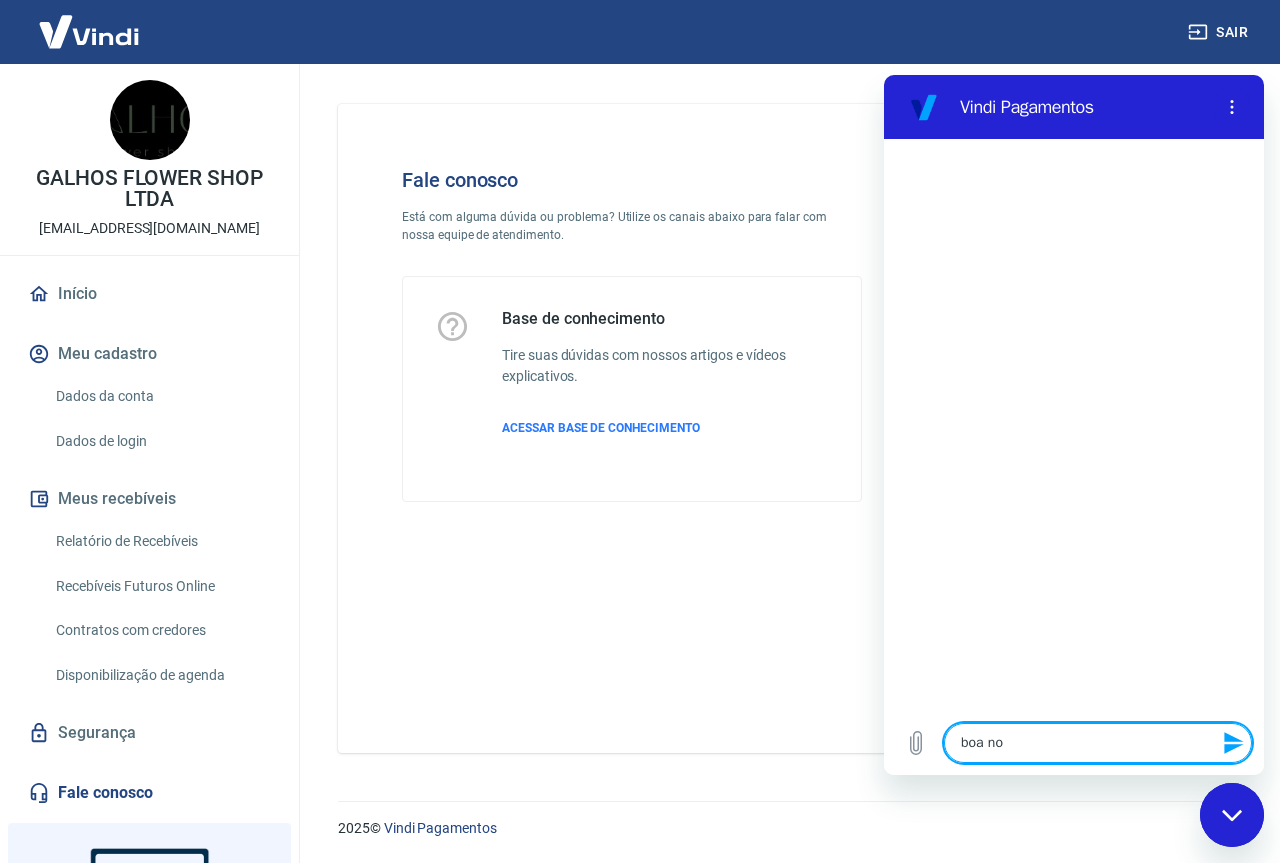 type on "boa noi" 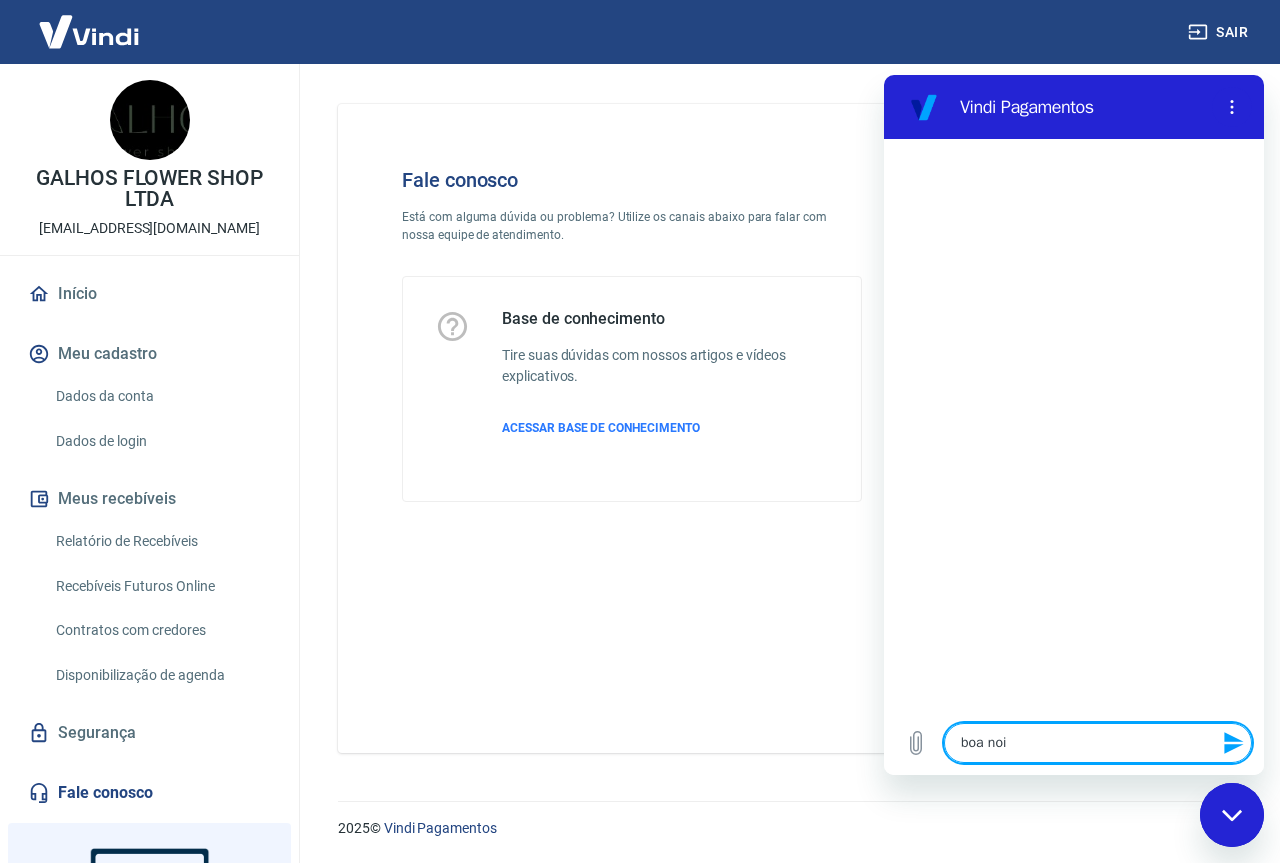 type on "boa noit" 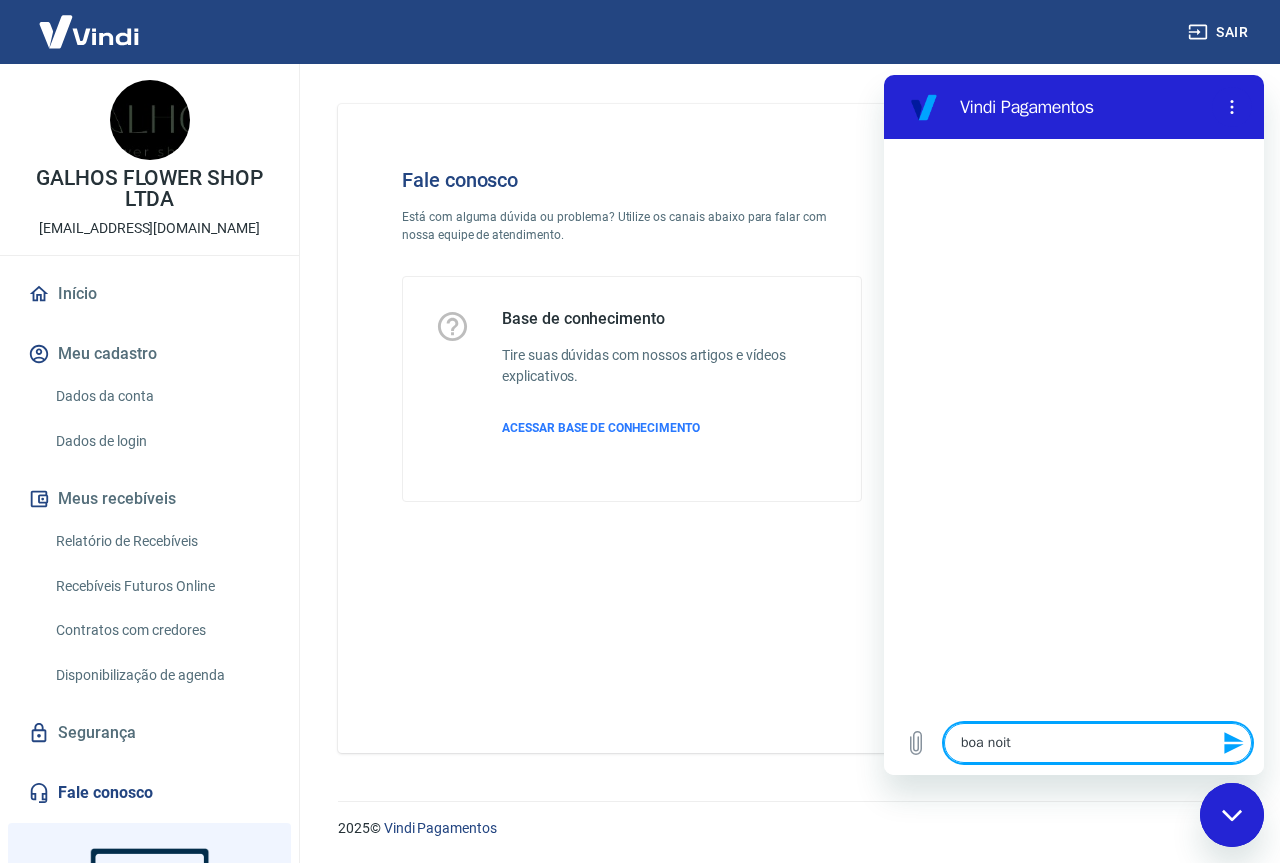 type on "boa noite" 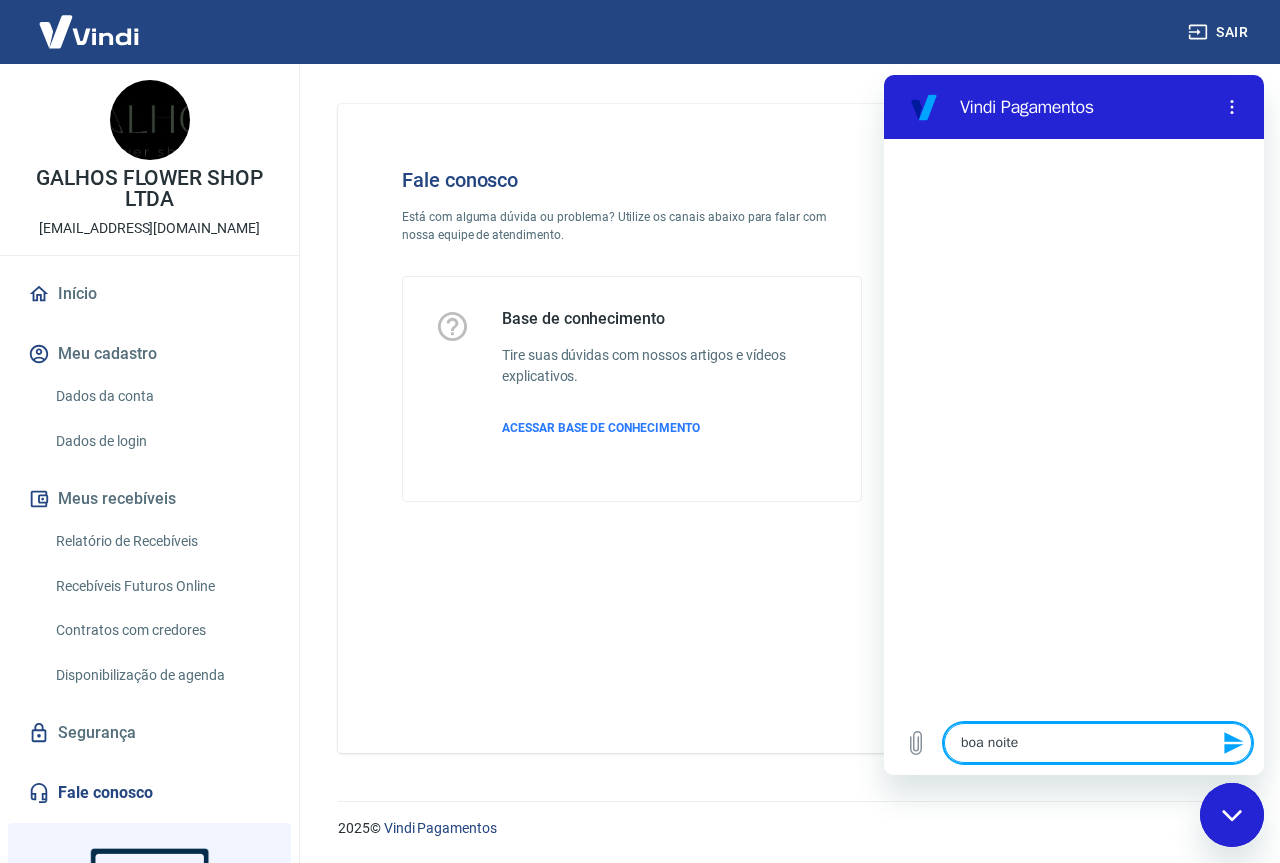 type on "x" 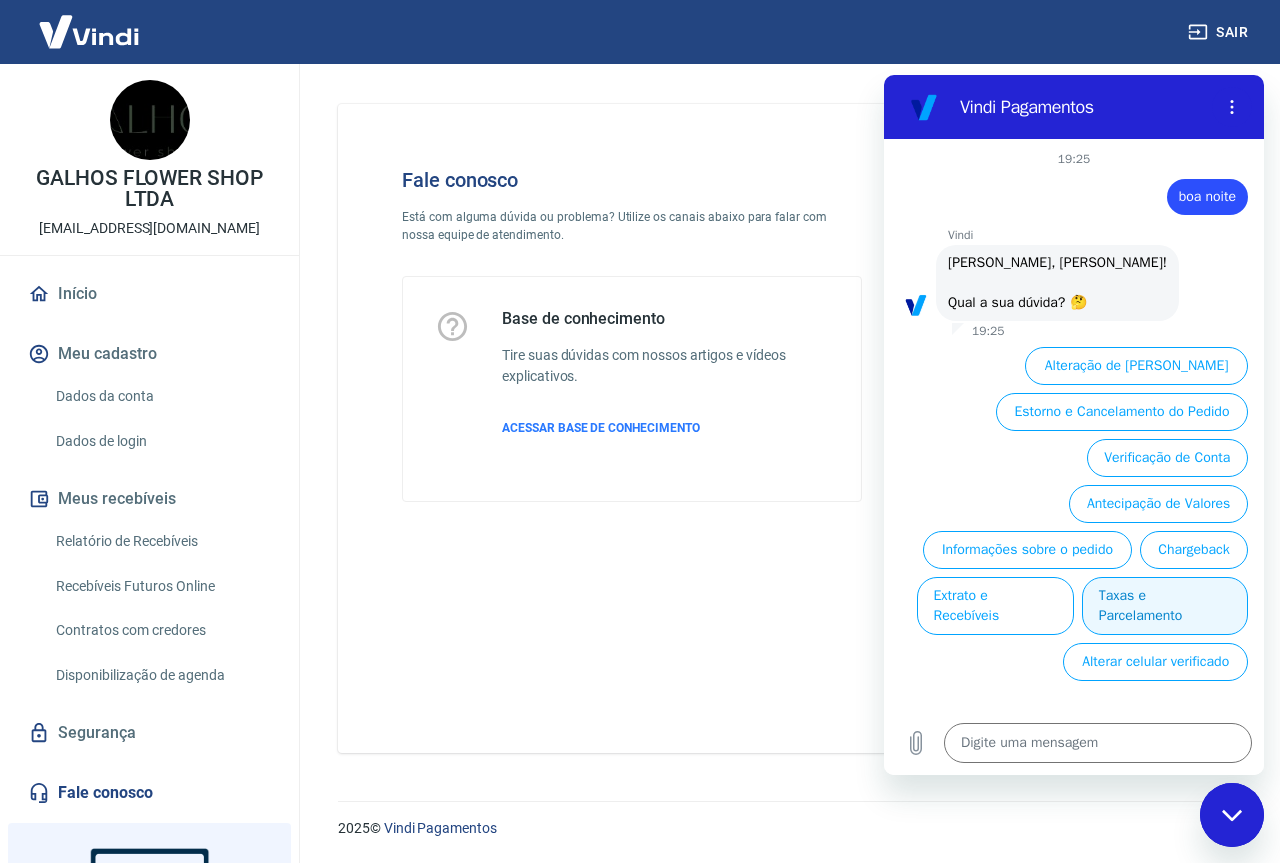 click on "Taxas e Parcelamento" at bounding box center [1165, 606] 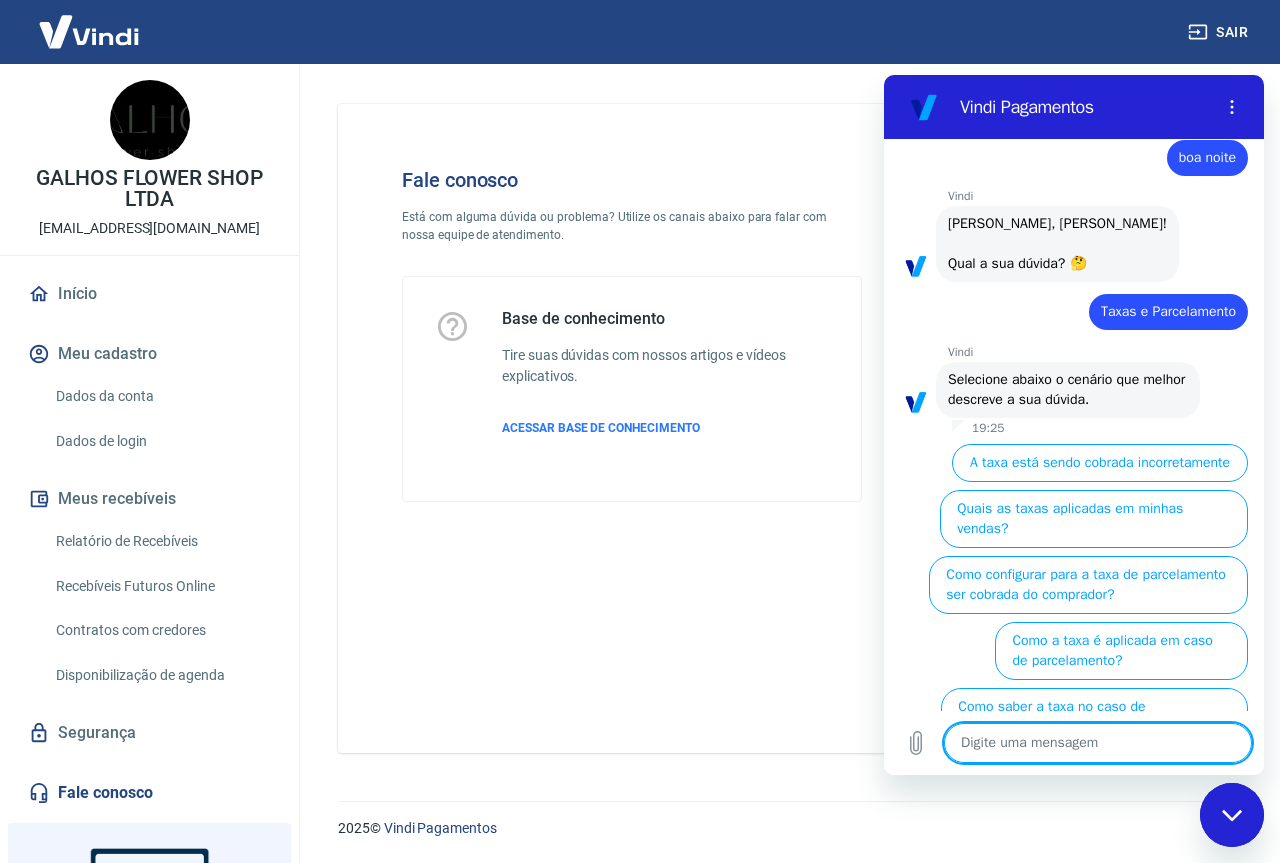 scroll, scrollTop: 37, scrollLeft: 0, axis: vertical 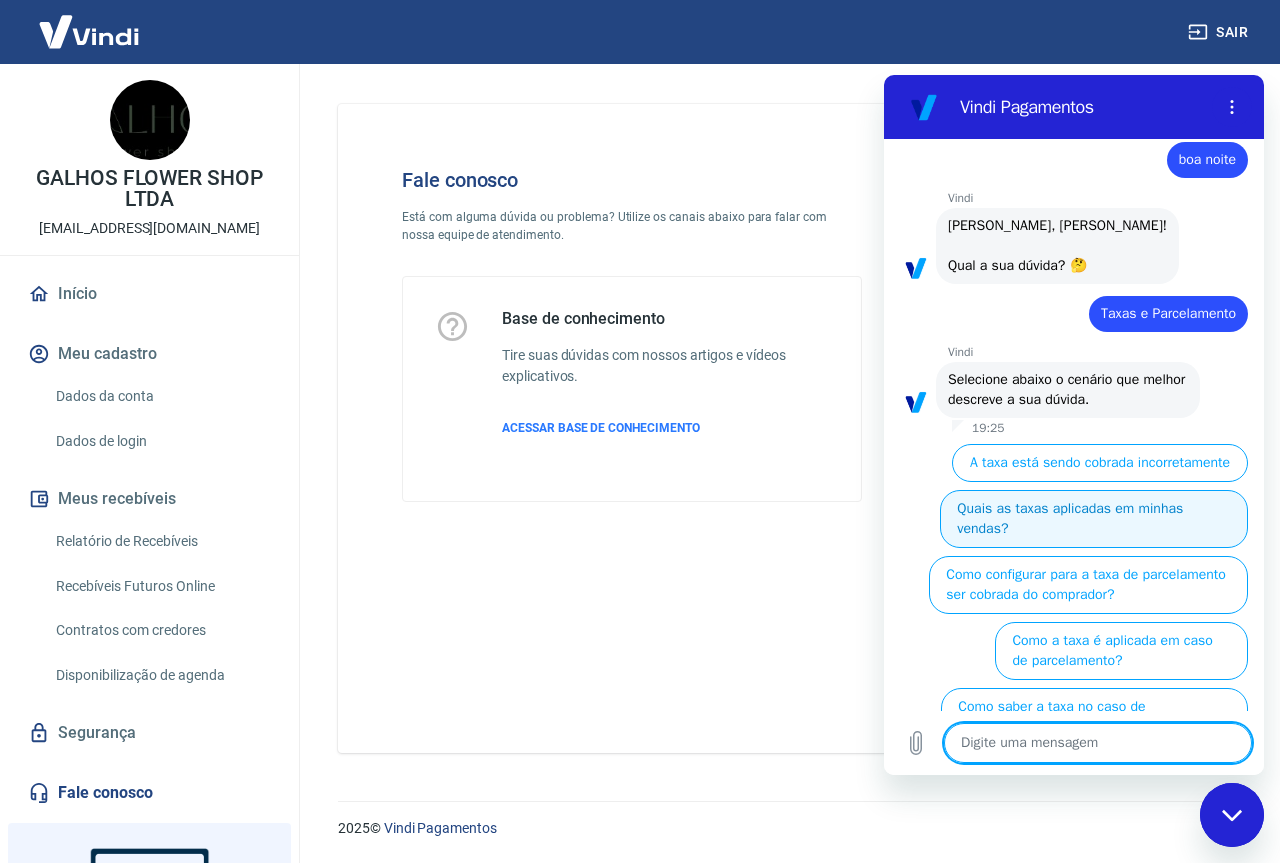click on "Quais as taxas aplicadas em minhas vendas?" at bounding box center [1094, 519] 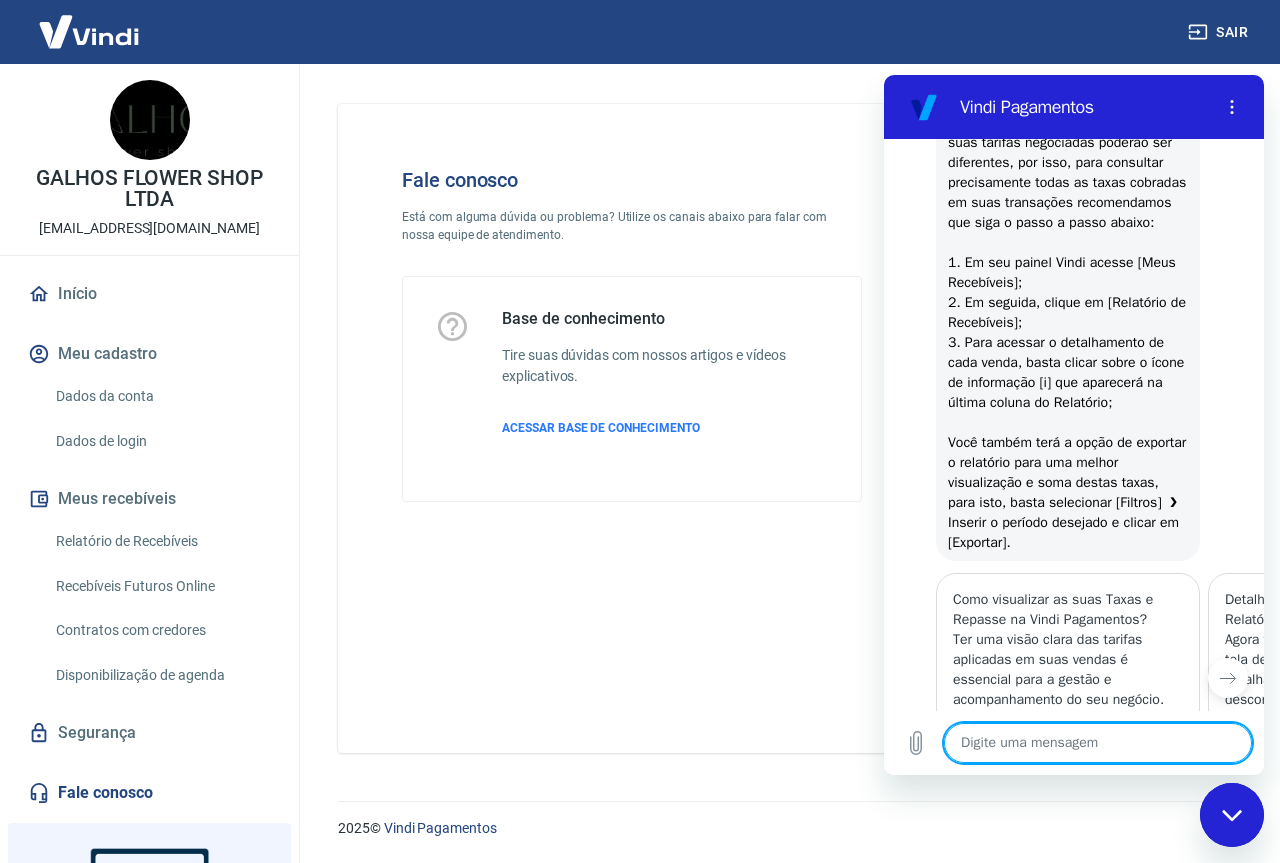 scroll, scrollTop: 643, scrollLeft: 0, axis: vertical 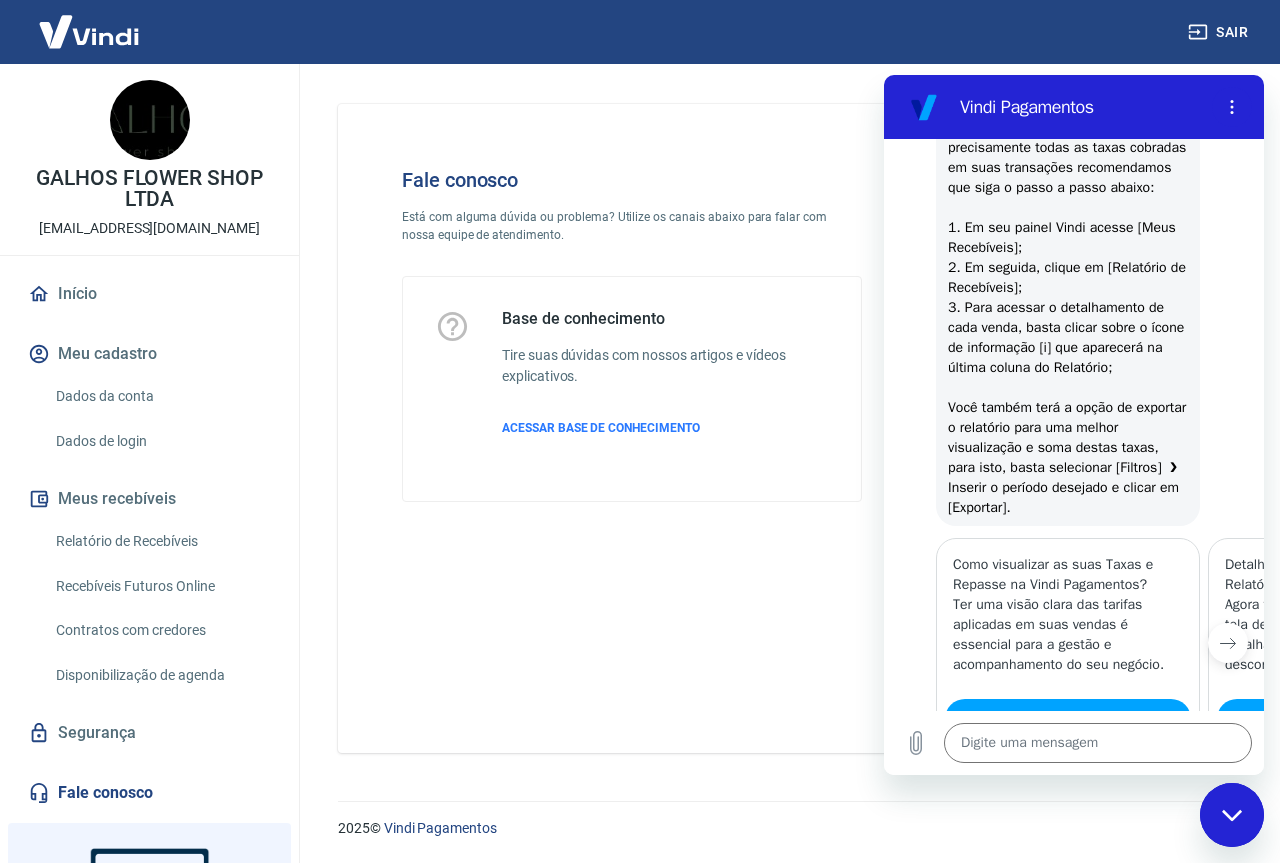 click 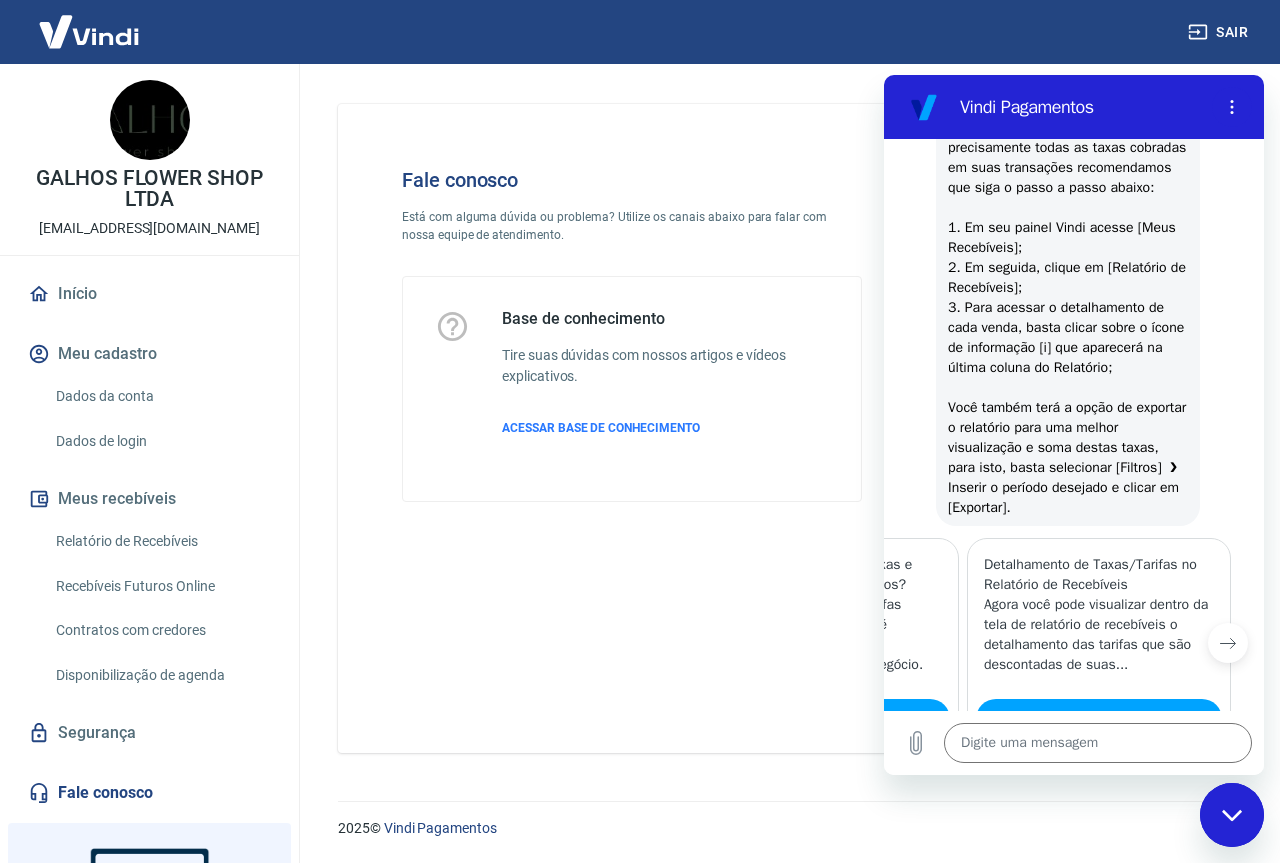 scroll, scrollTop: 0, scrollLeft: 247, axis: horizontal 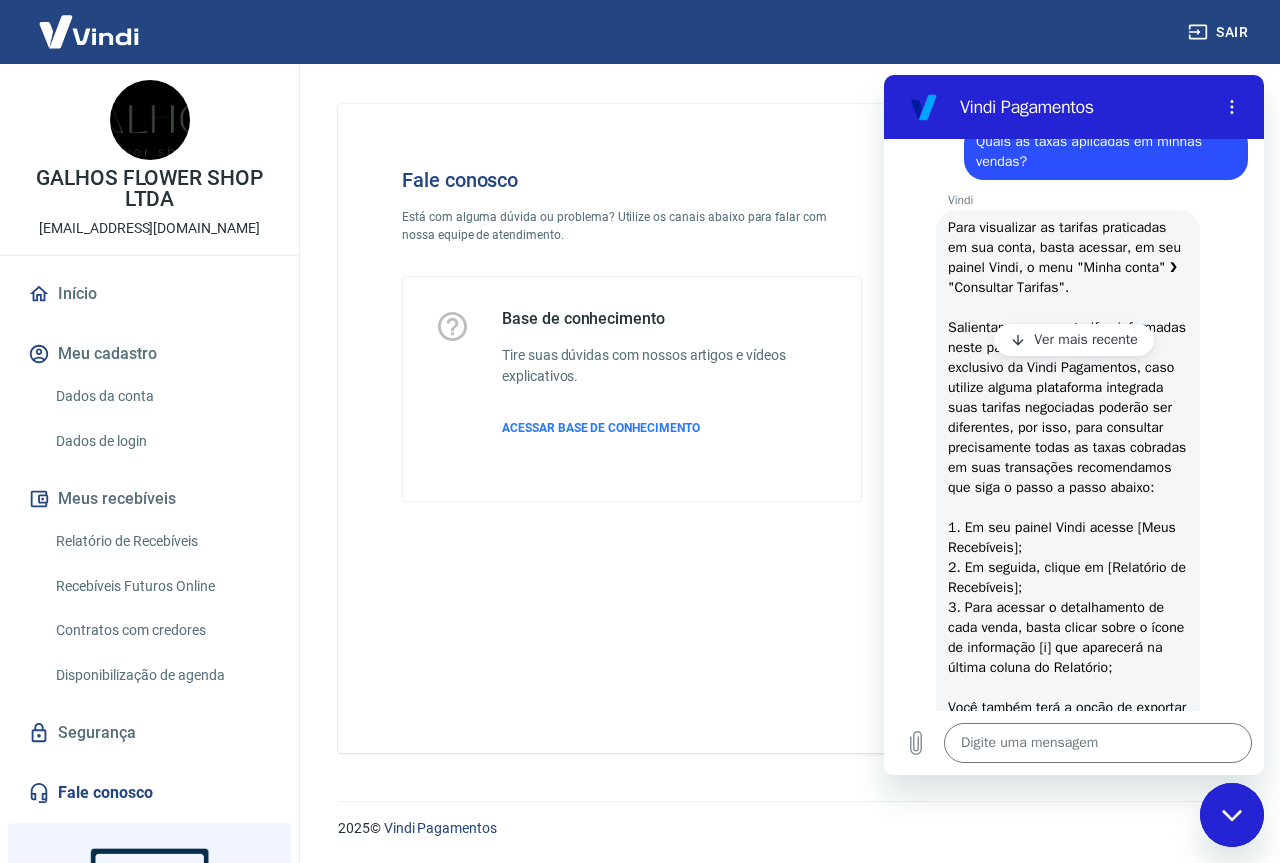 click on "Início" at bounding box center [149, 294] 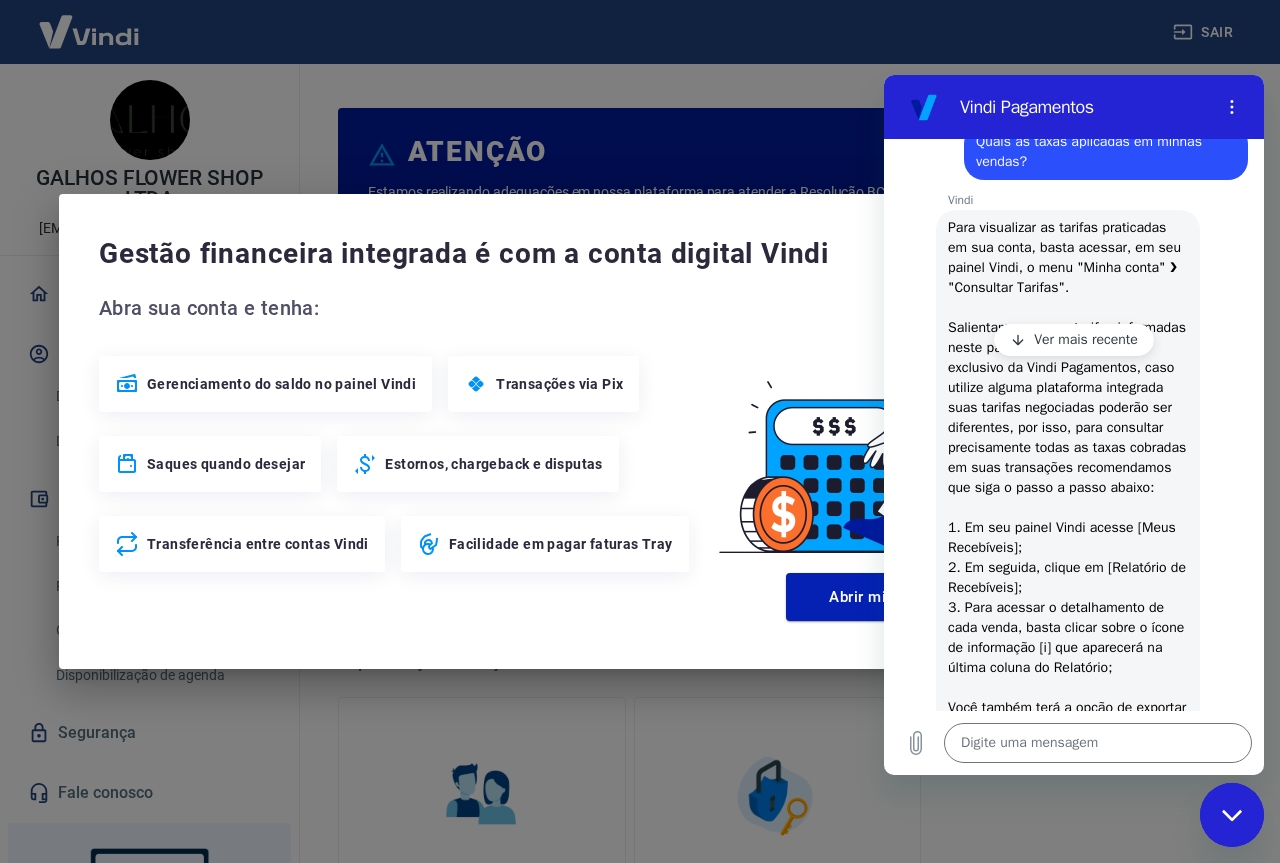 click 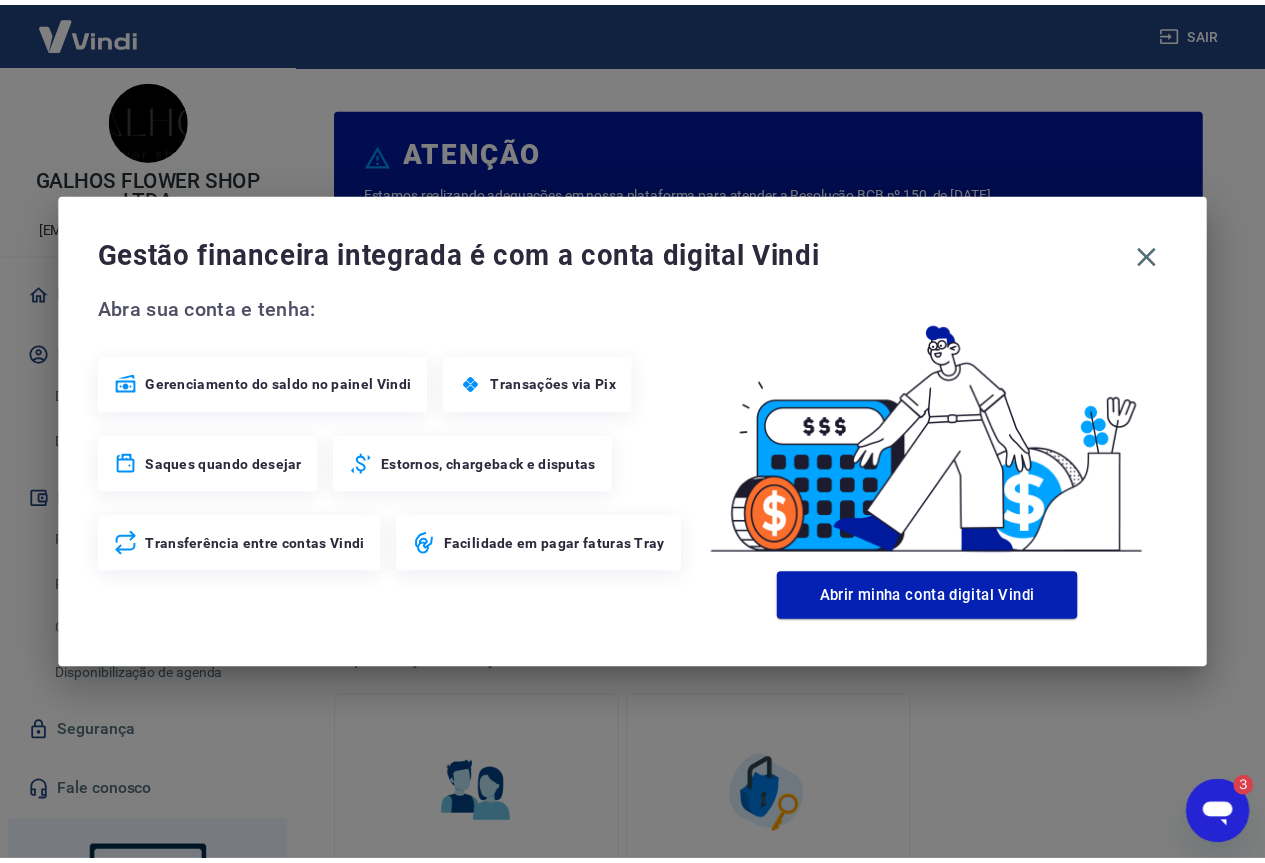 scroll, scrollTop: 0, scrollLeft: 0, axis: both 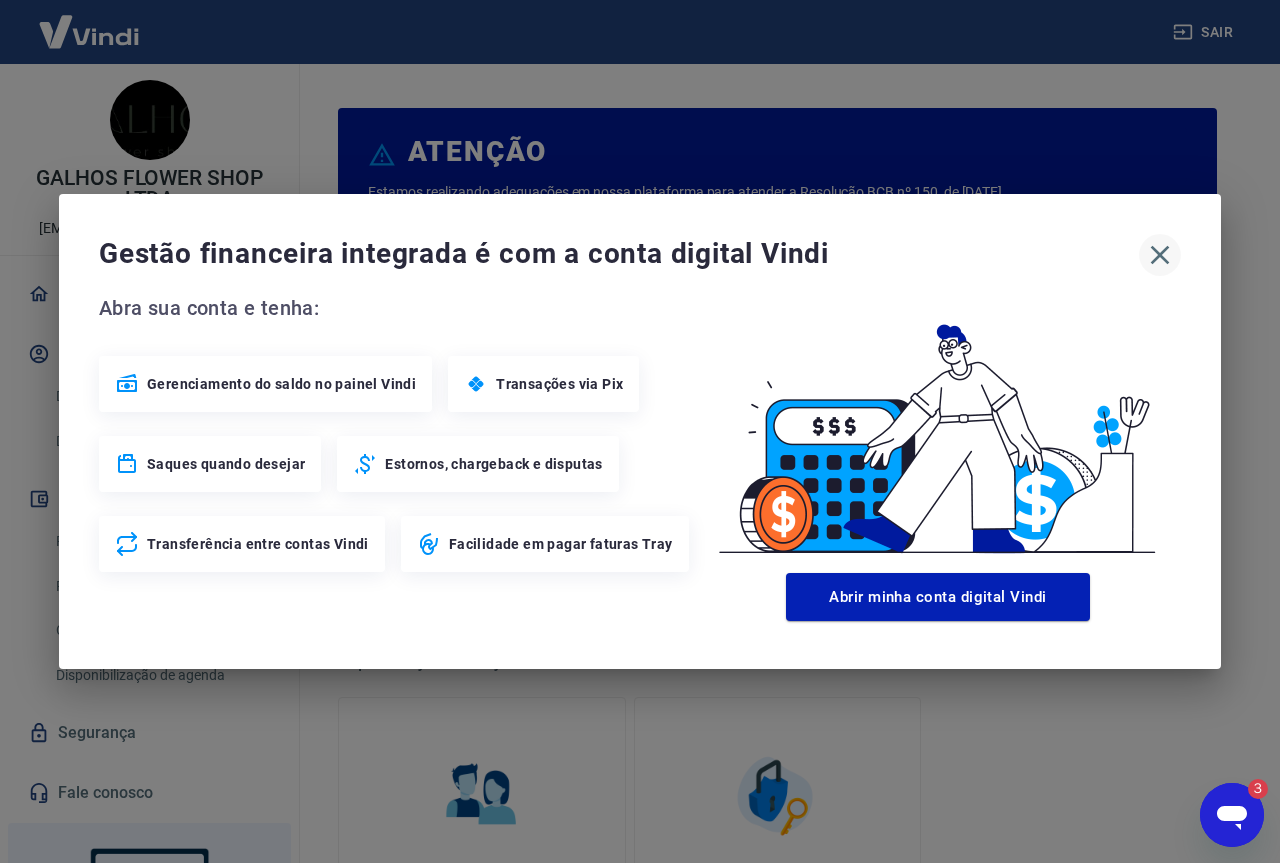 click 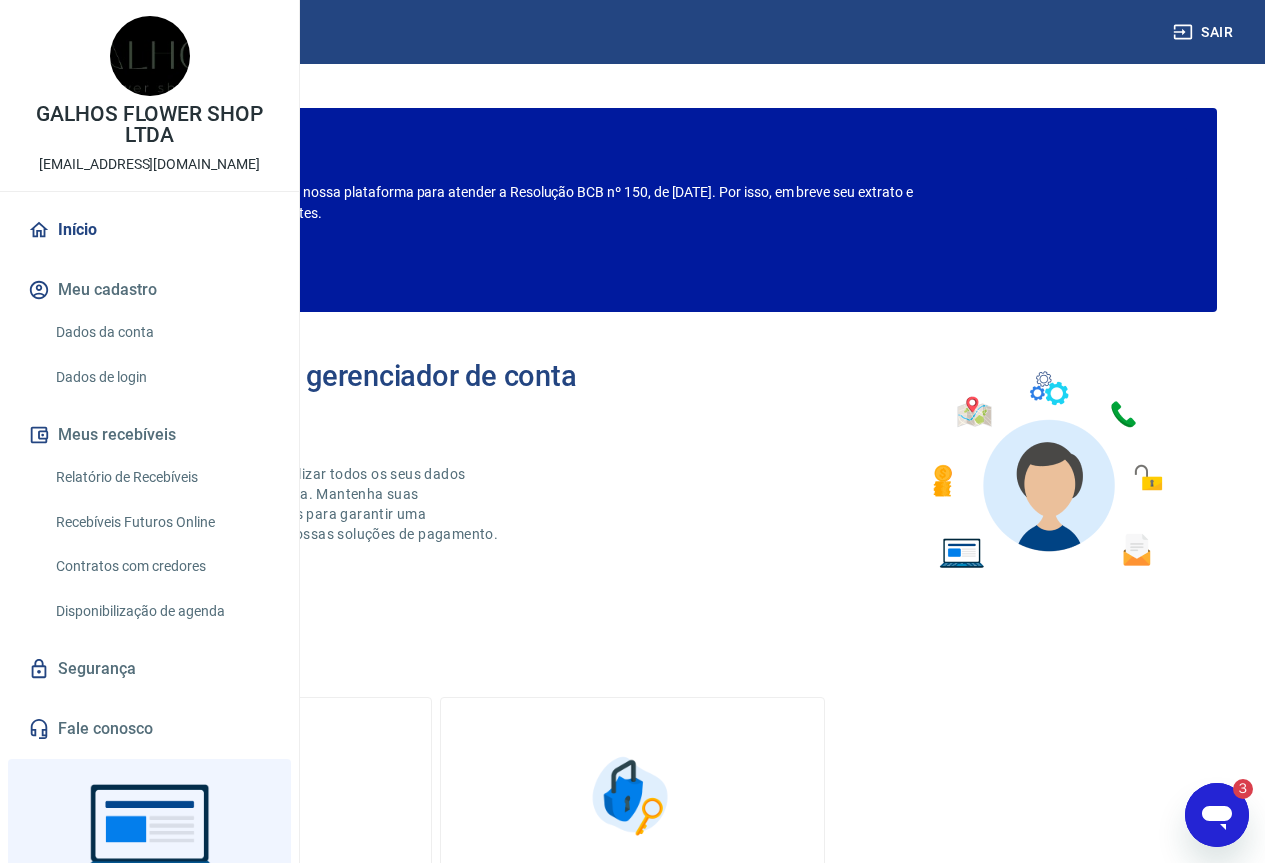 click on "Início" at bounding box center (149, 230) 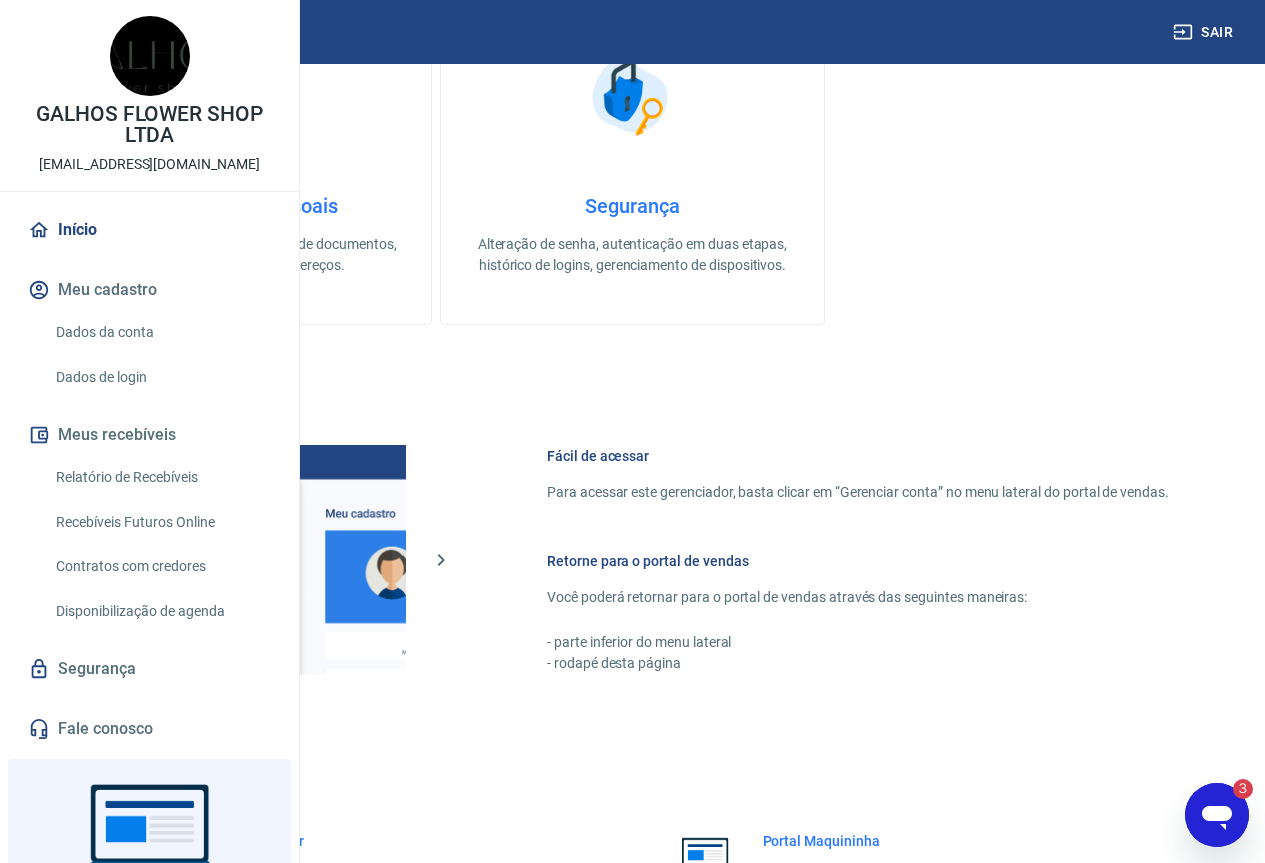 scroll, scrollTop: 985, scrollLeft: 0, axis: vertical 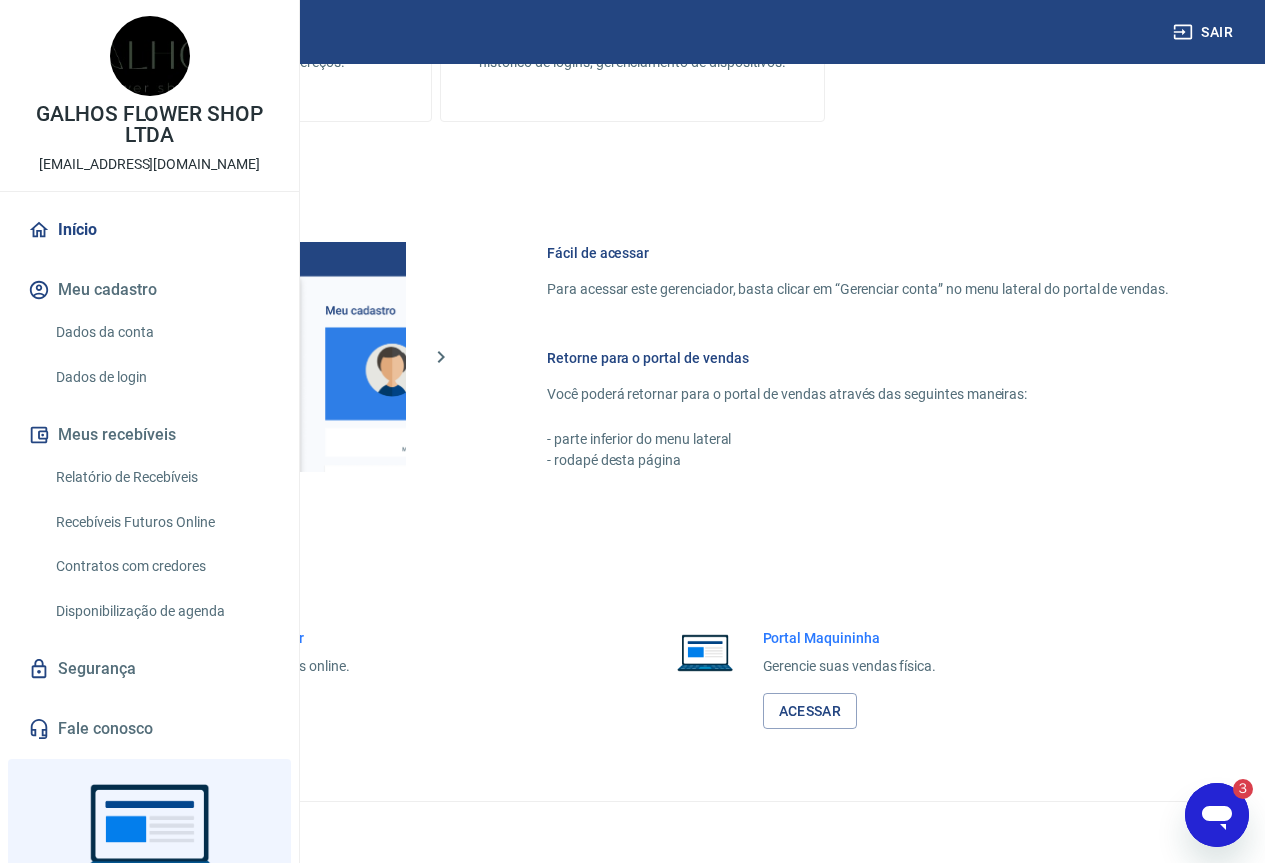 click on "Acessar" at bounding box center (219, 711) 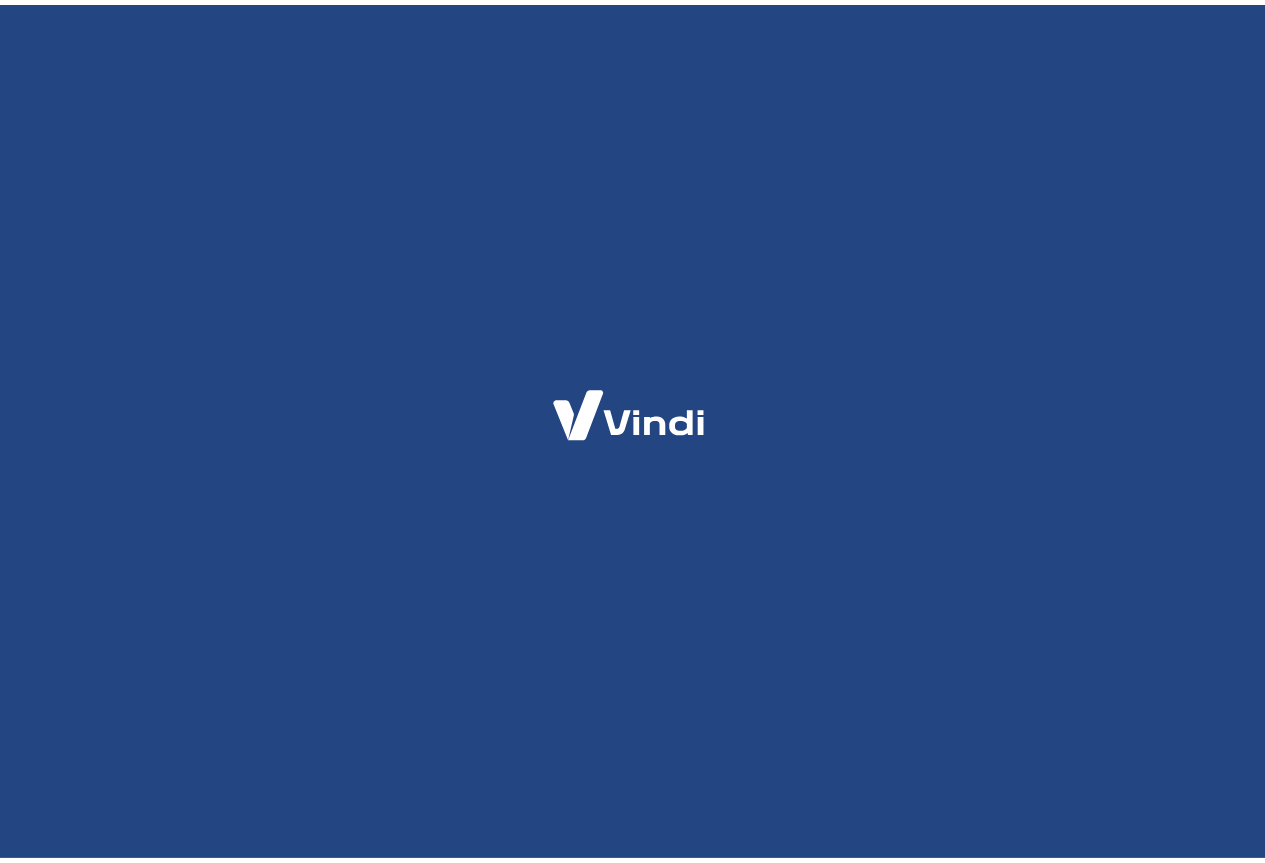 scroll, scrollTop: 0, scrollLeft: 0, axis: both 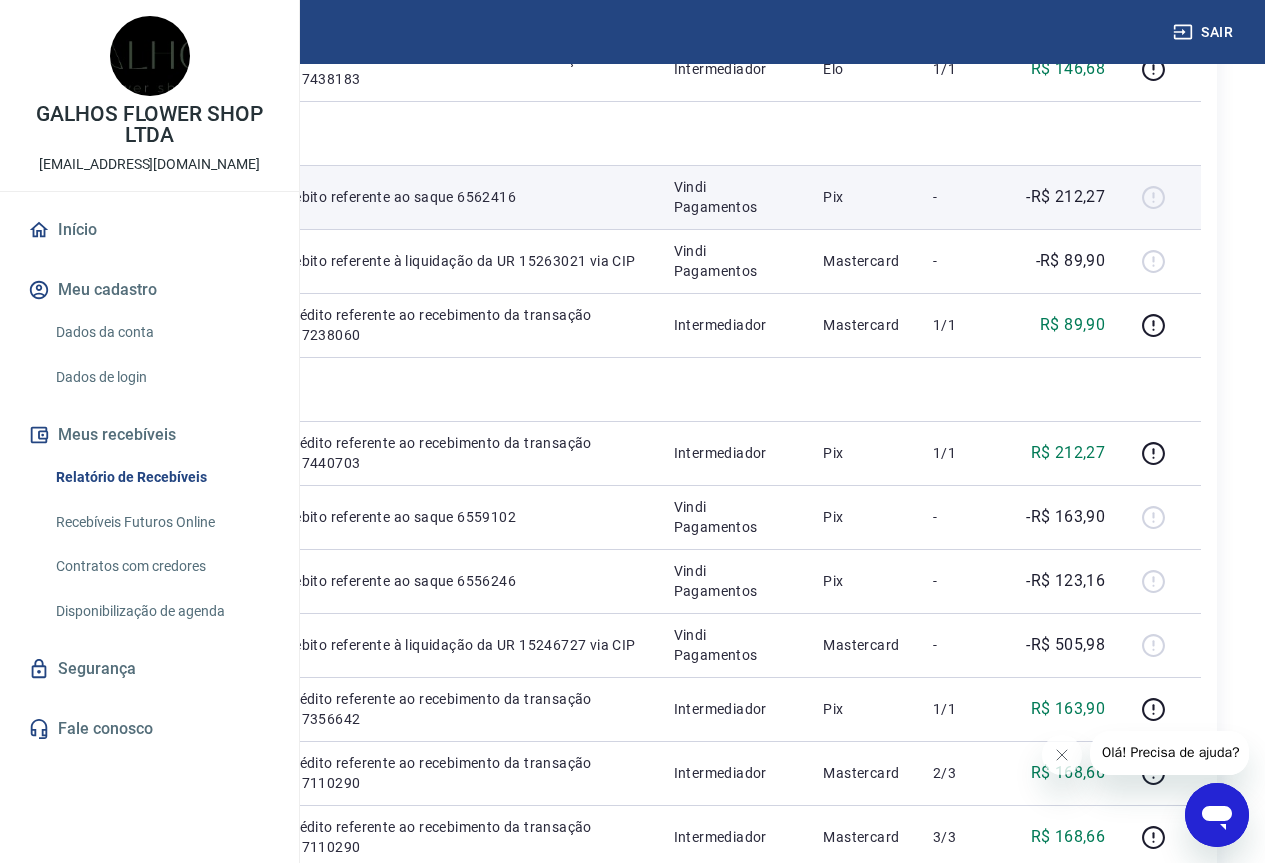 click at bounding box center (1161, 197) 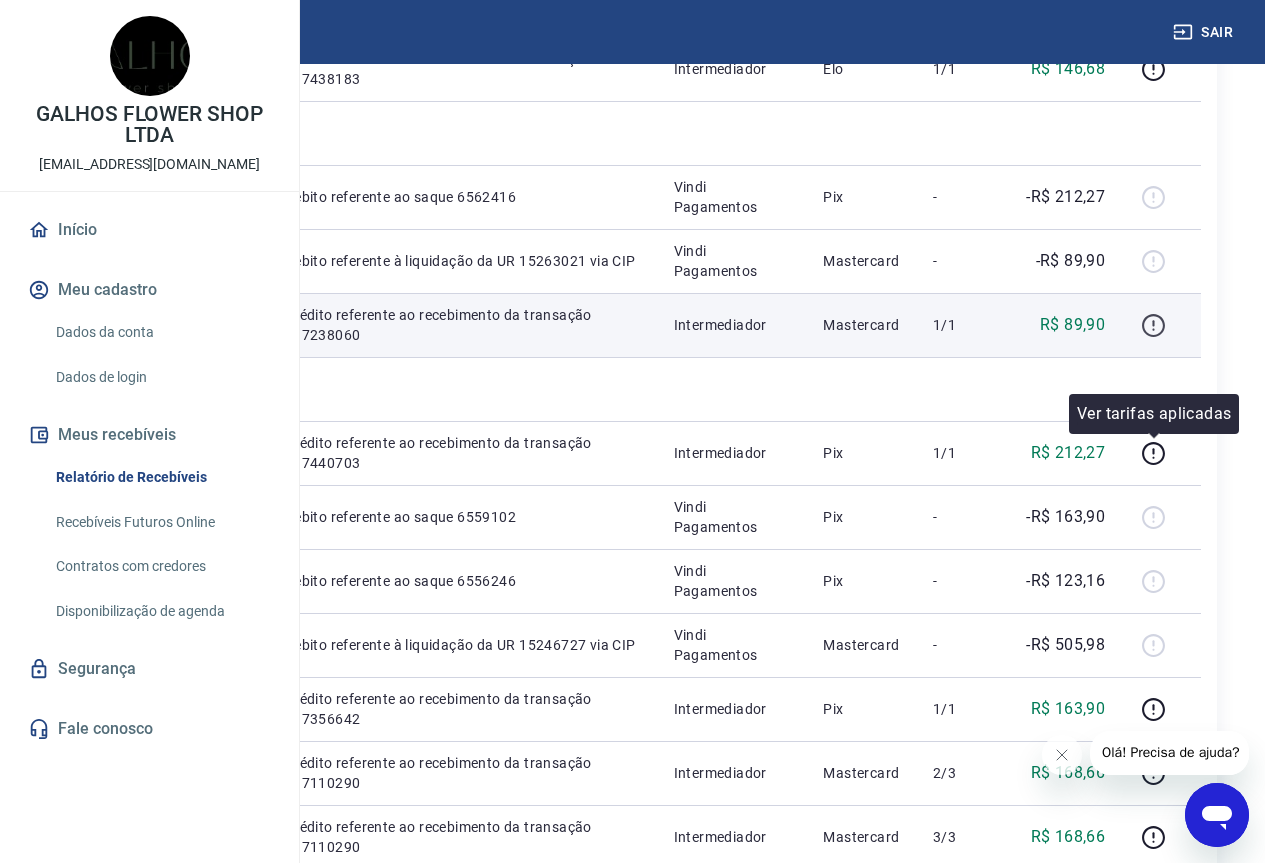 click 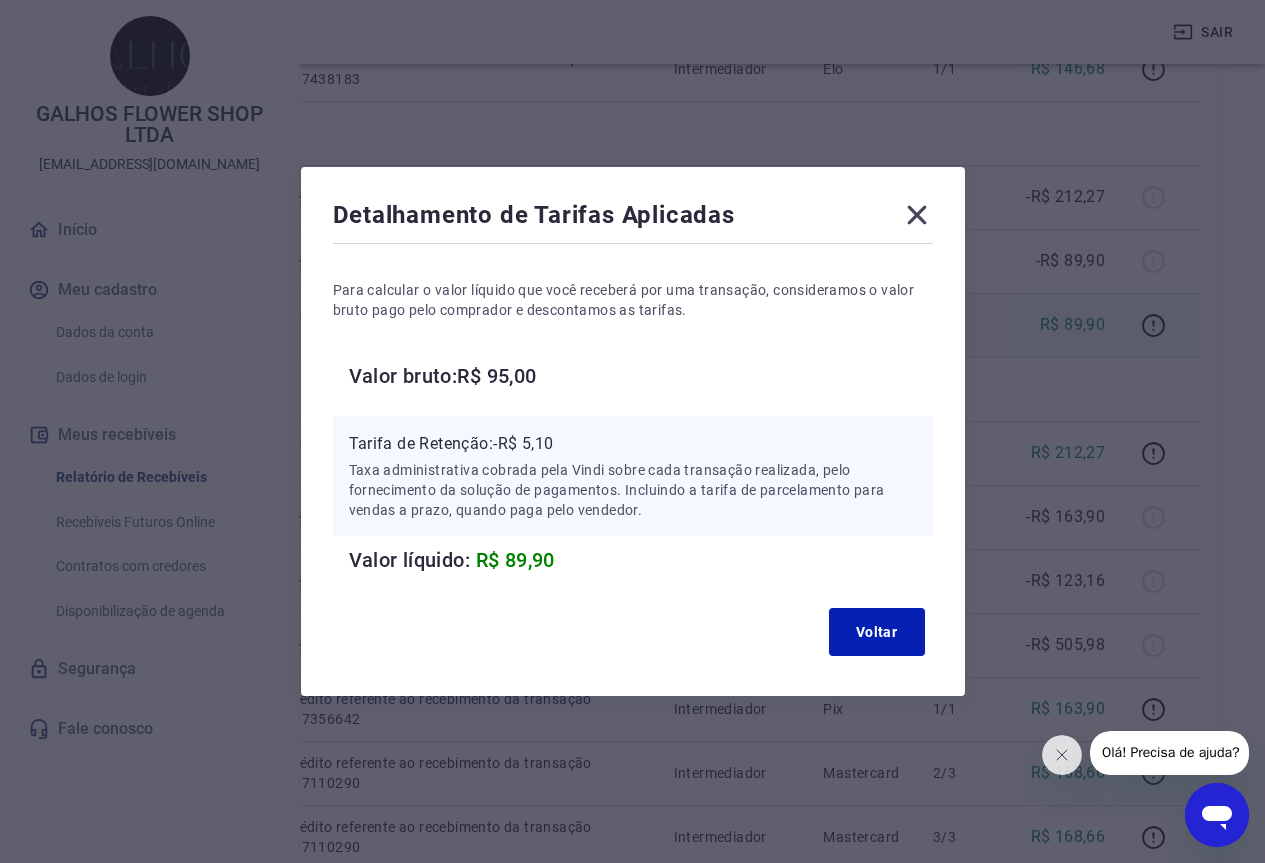click 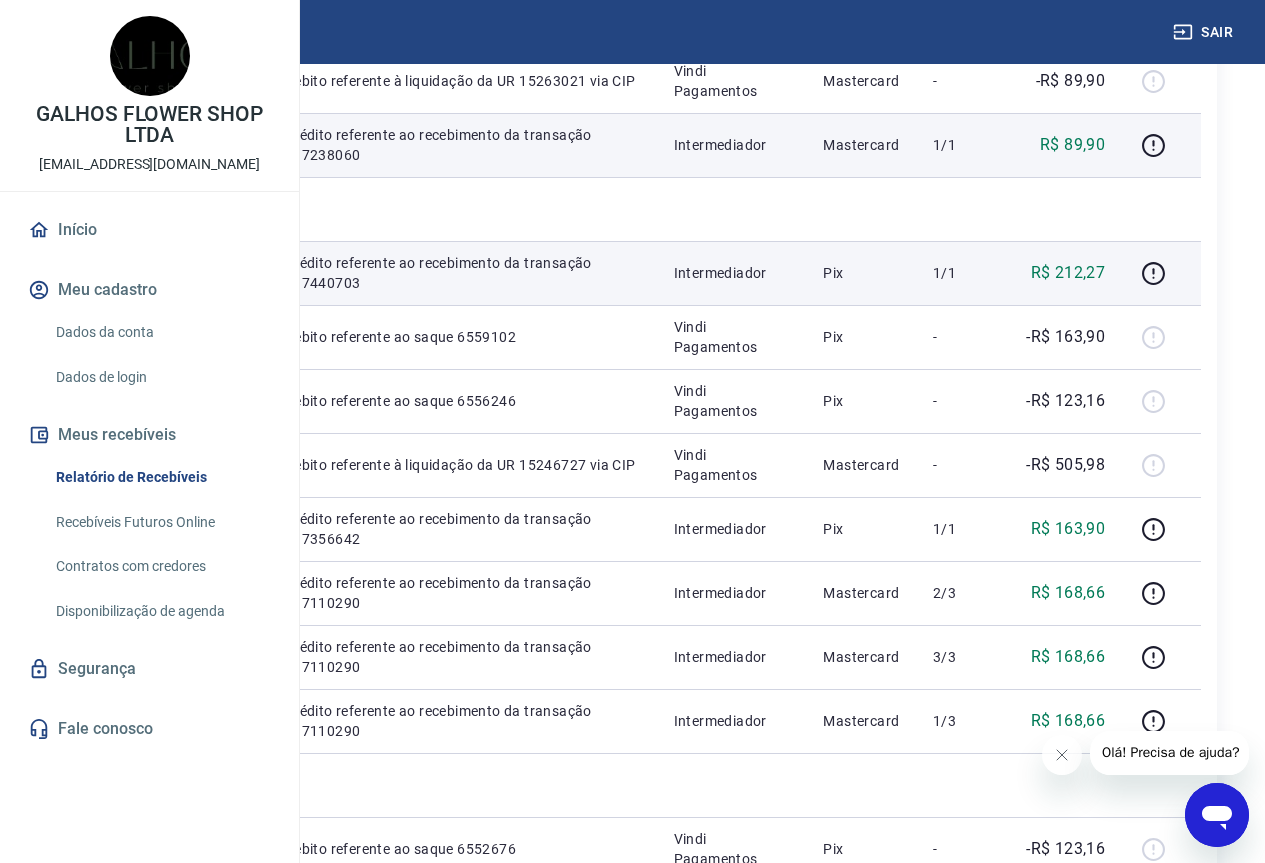 scroll, scrollTop: 900, scrollLeft: 0, axis: vertical 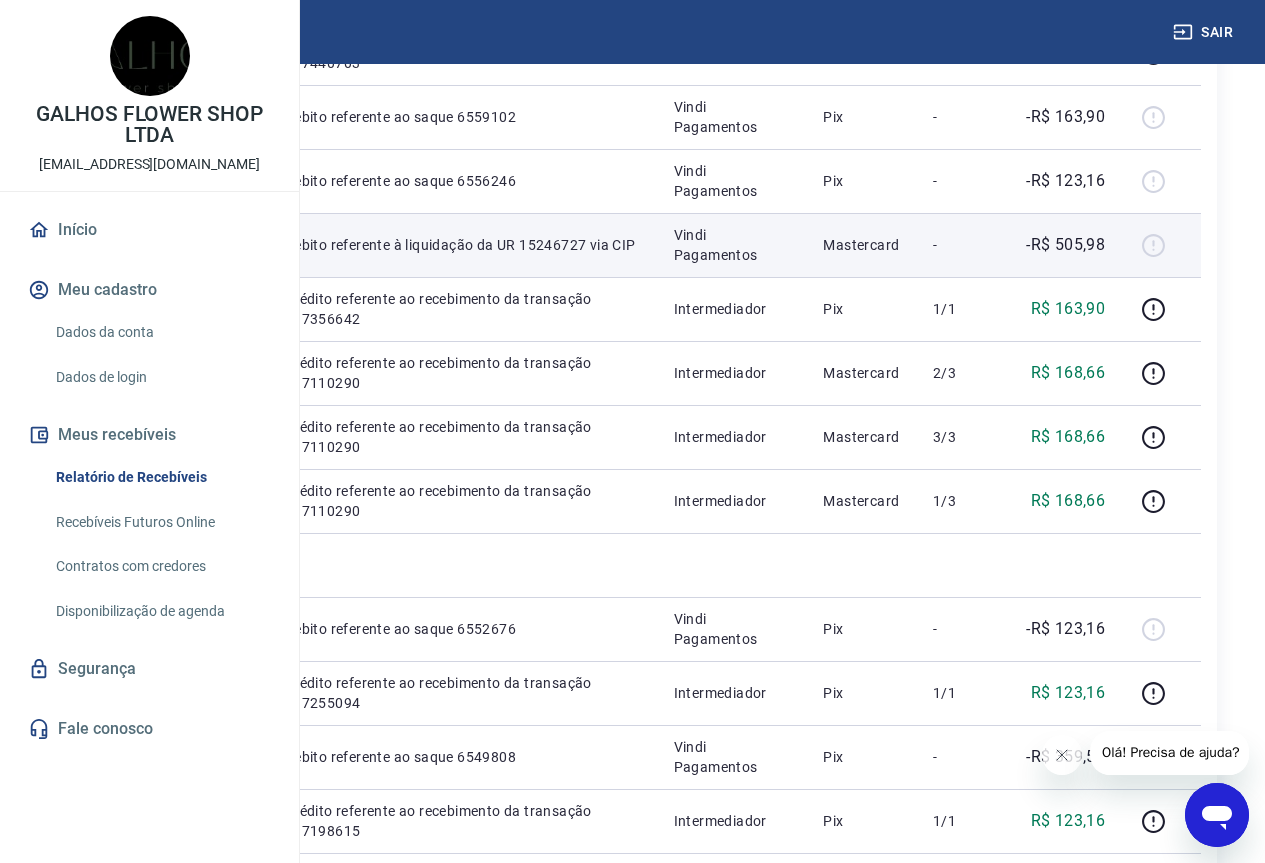 click at bounding box center (1161, 245) 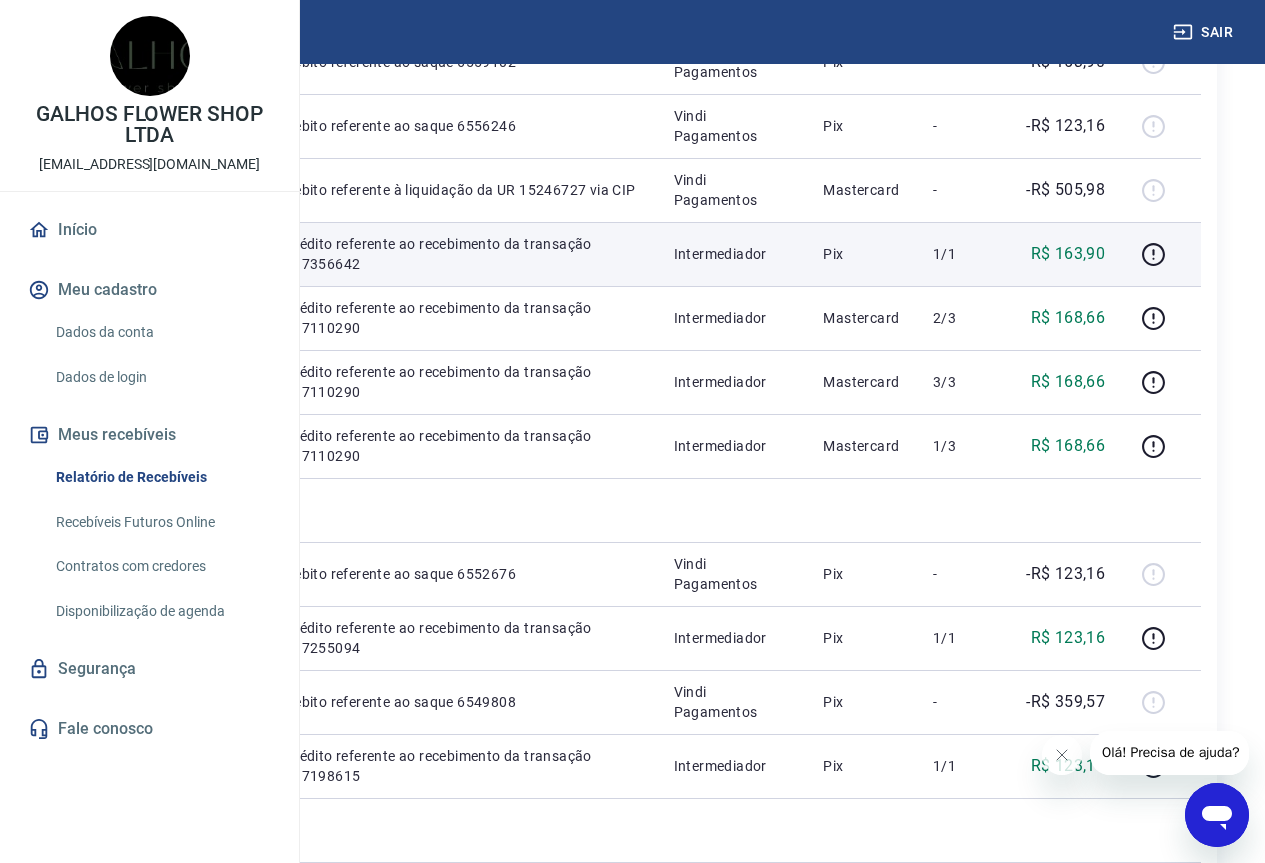 scroll, scrollTop: 1000, scrollLeft: 0, axis: vertical 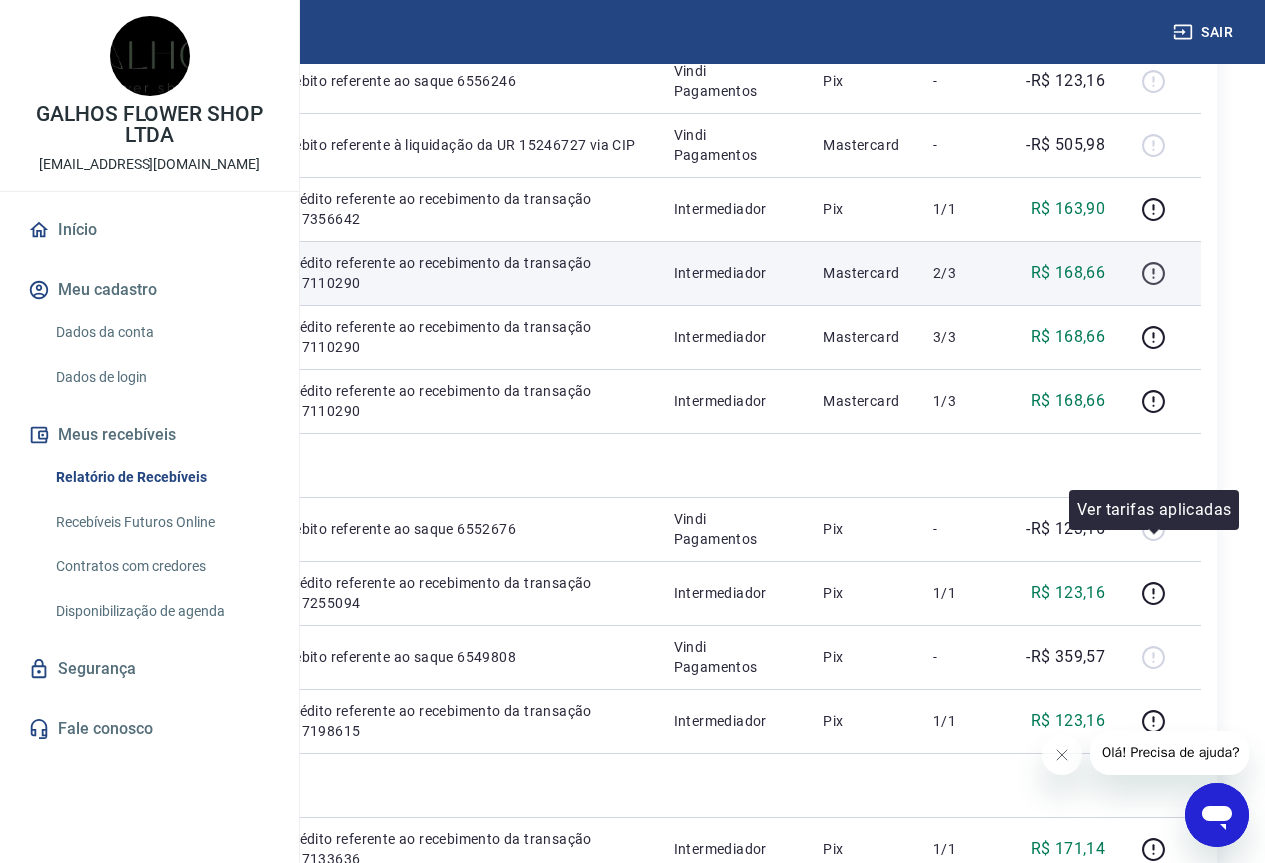 click 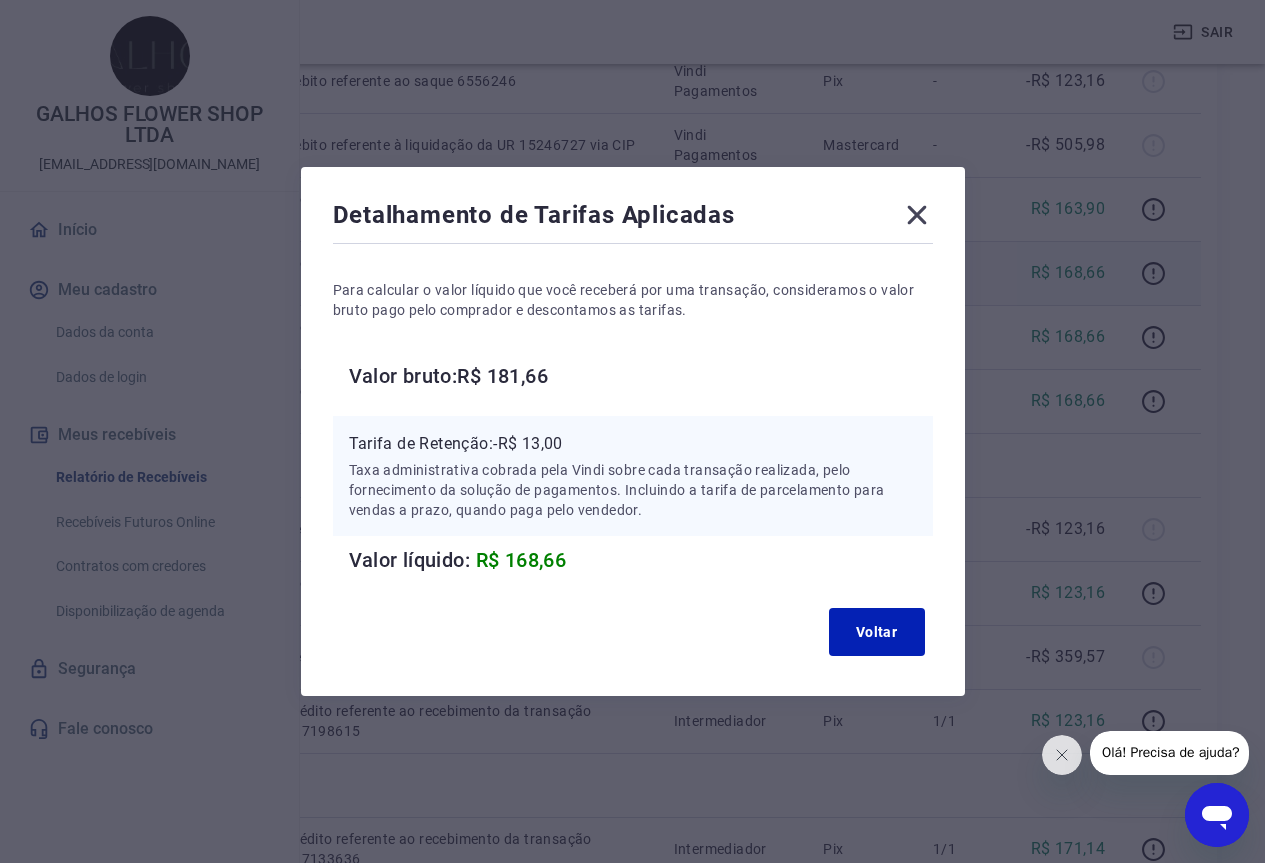 click 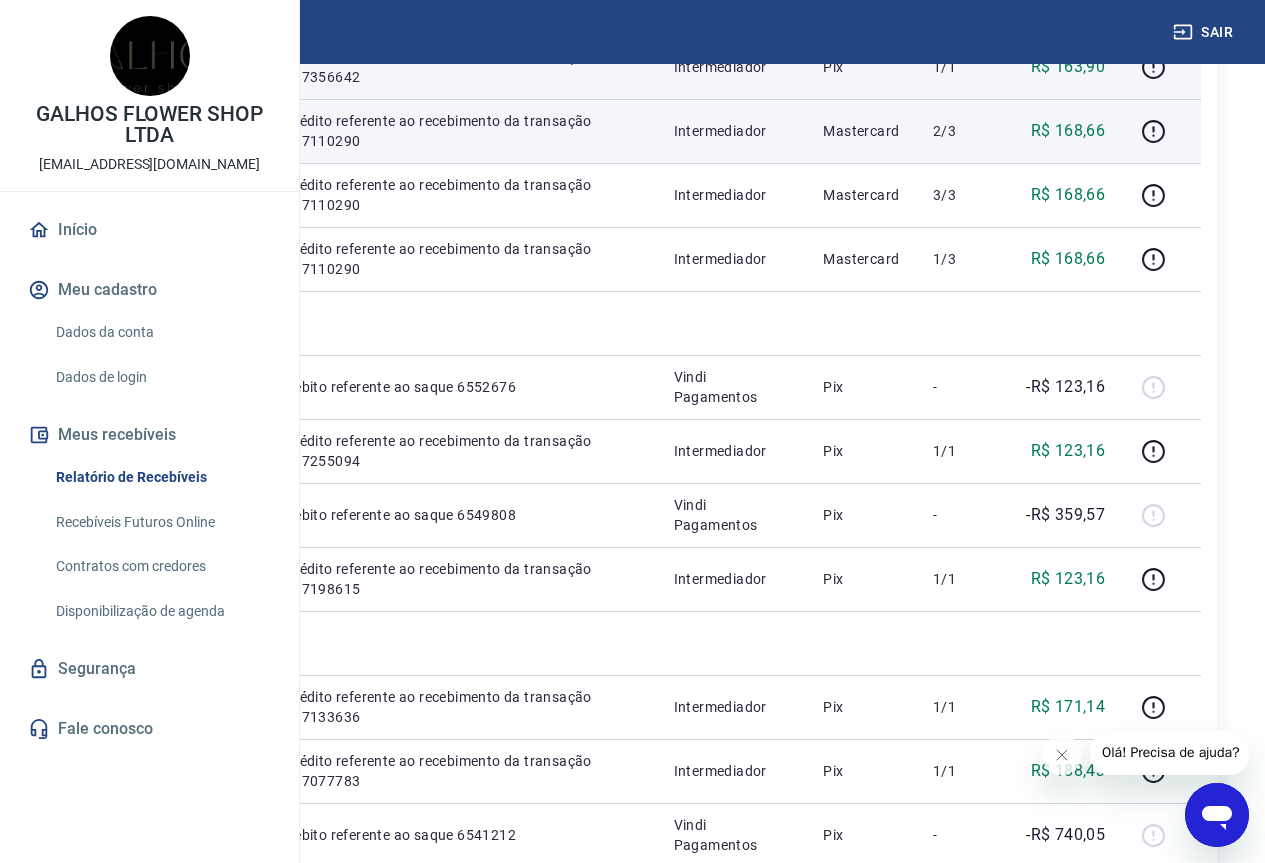 scroll, scrollTop: 1500, scrollLeft: 0, axis: vertical 